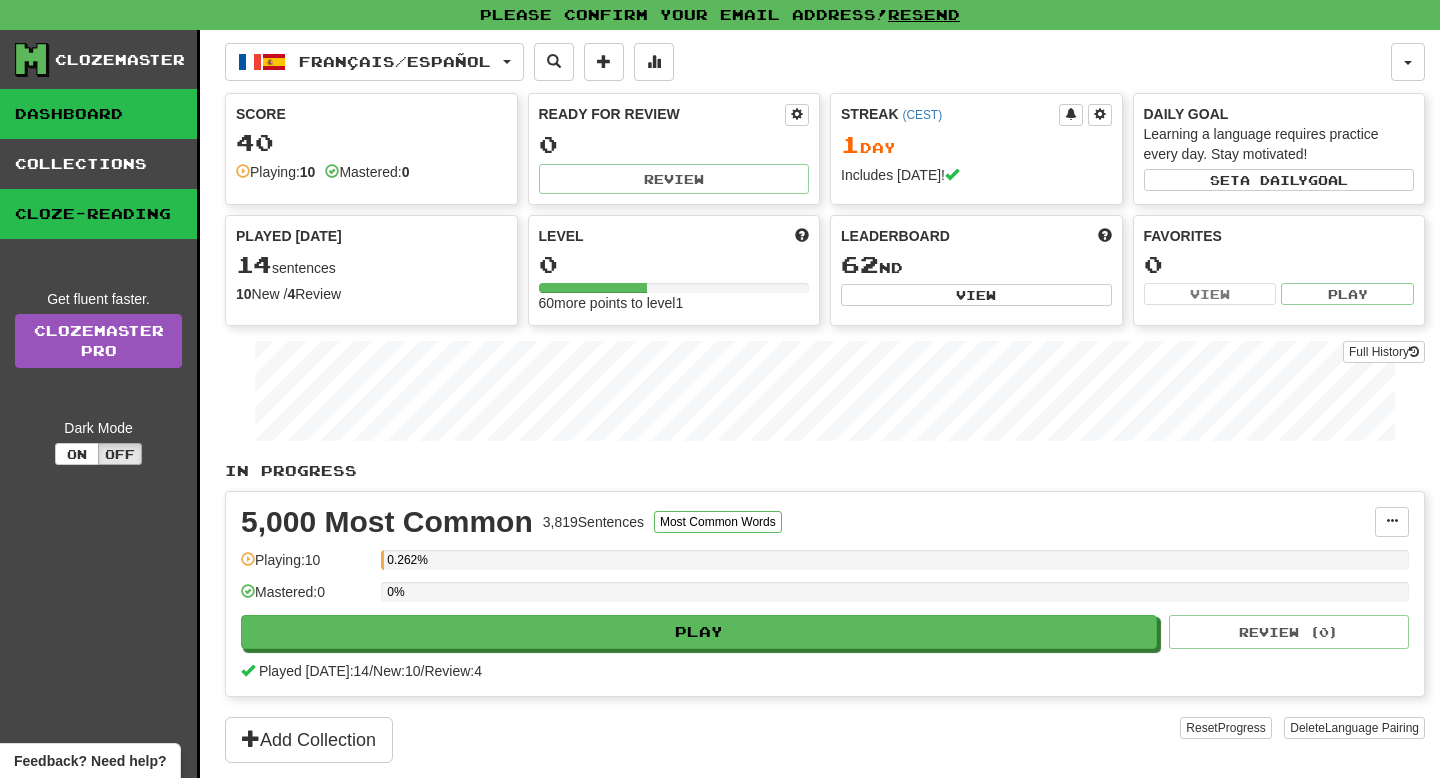 scroll, scrollTop: 0, scrollLeft: 0, axis: both 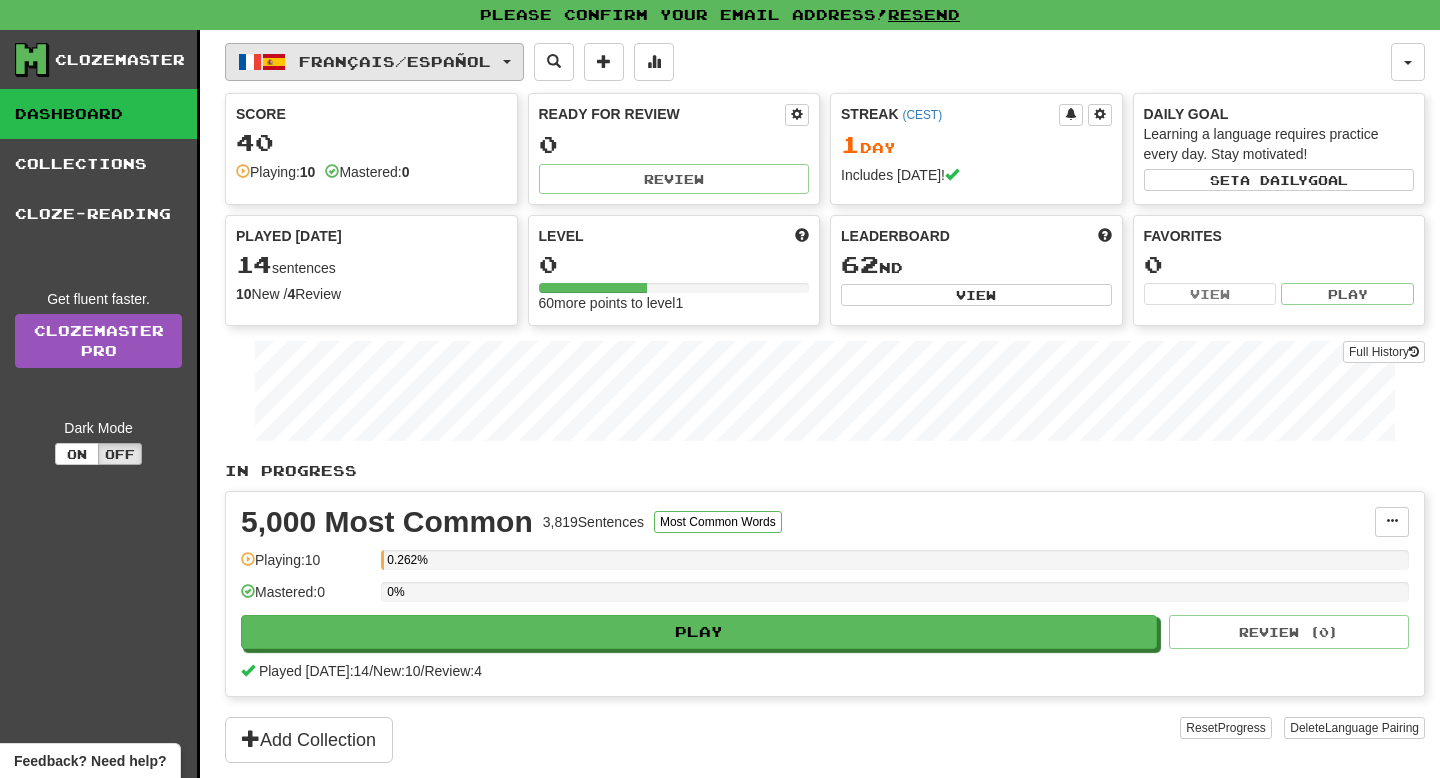 click on "Français  /  Español" at bounding box center [374, 62] 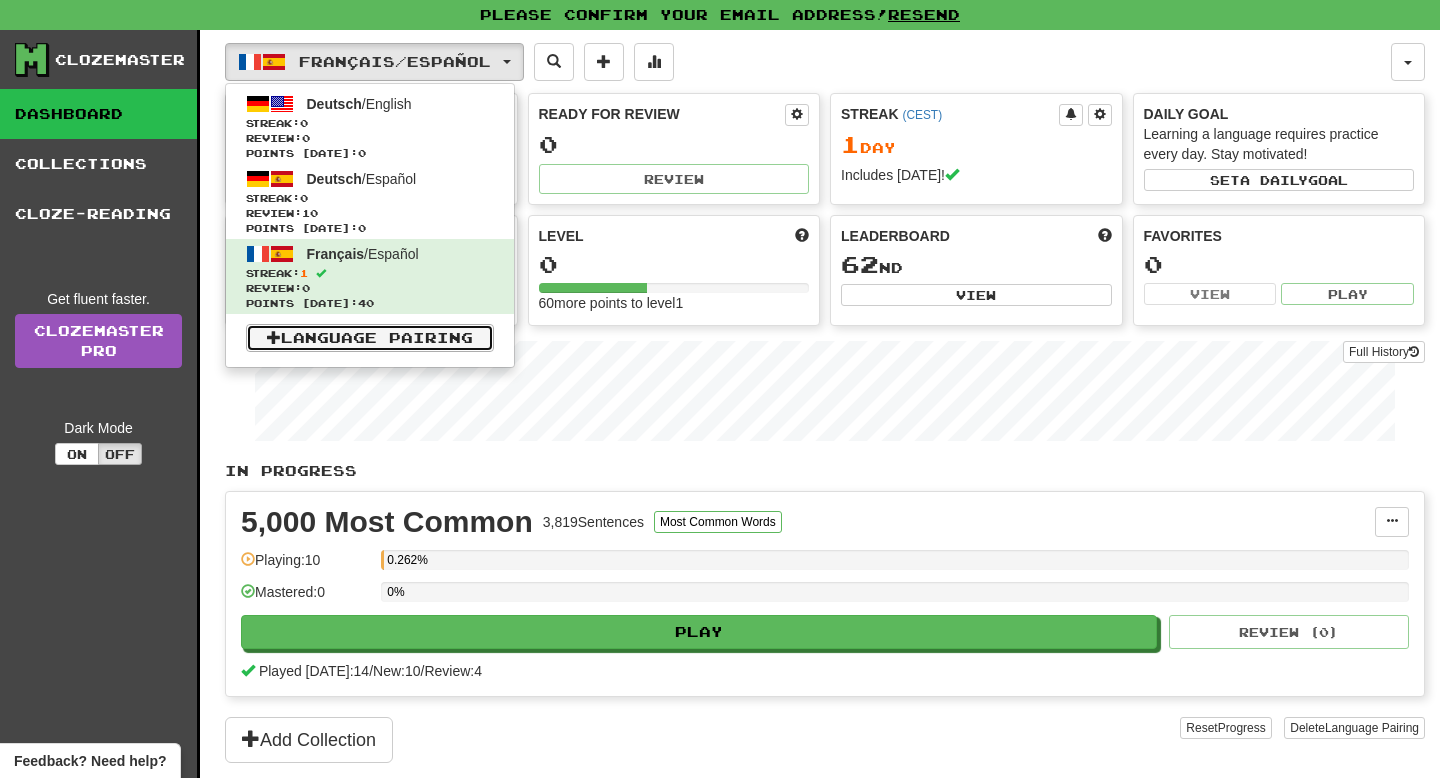 click on "Language Pairing" at bounding box center (370, 338) 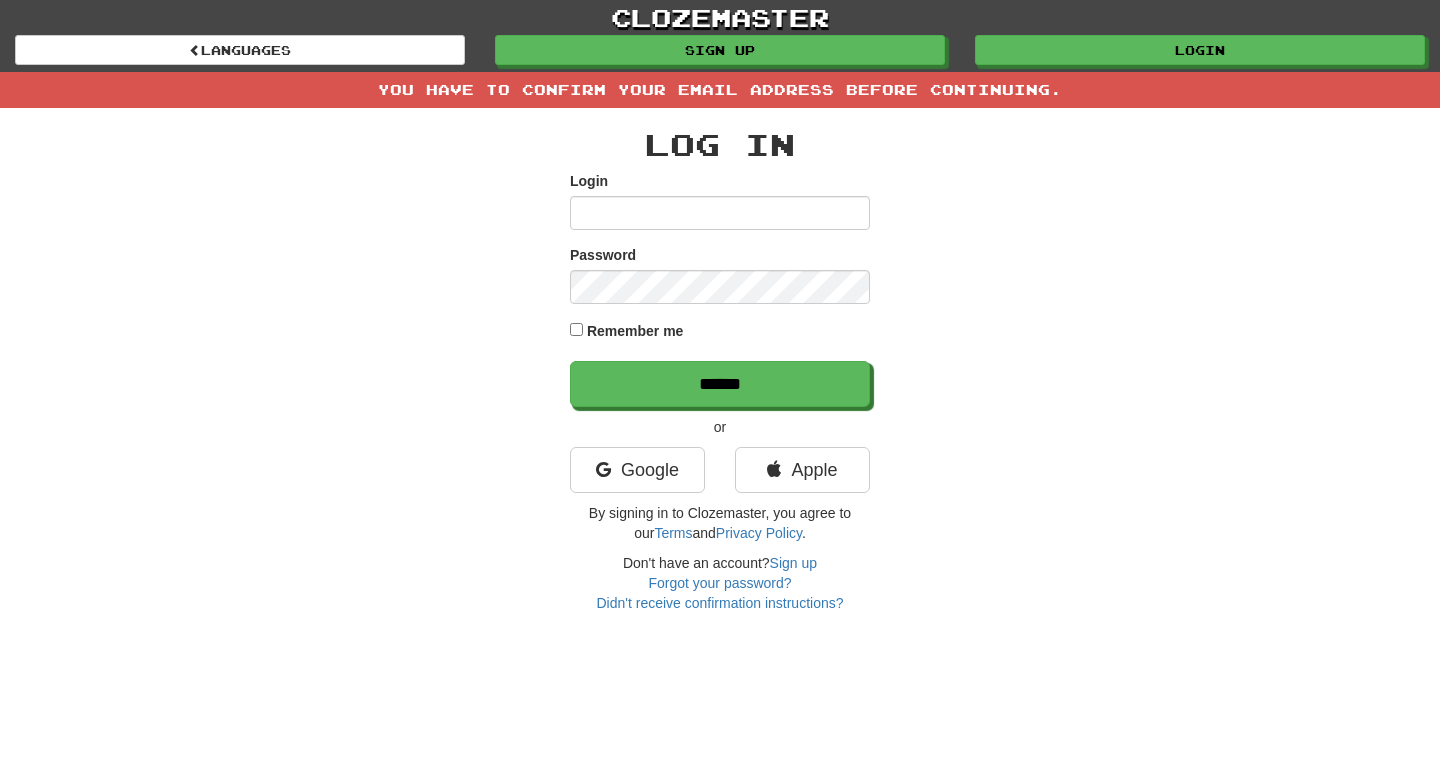scroll, scrollTop: 0, scrollLeft: 0, axis: both 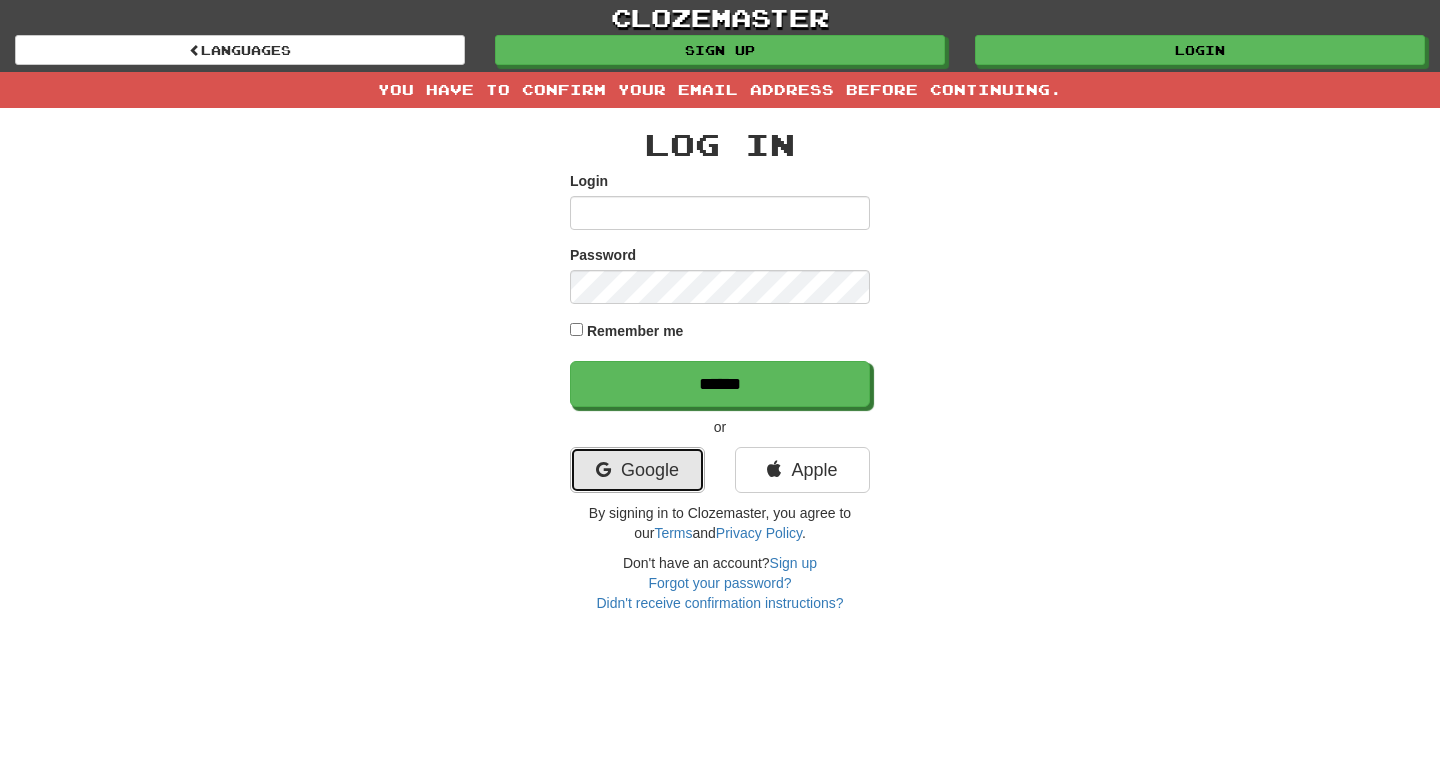 click on "Google" at bounding box center (637, 470) 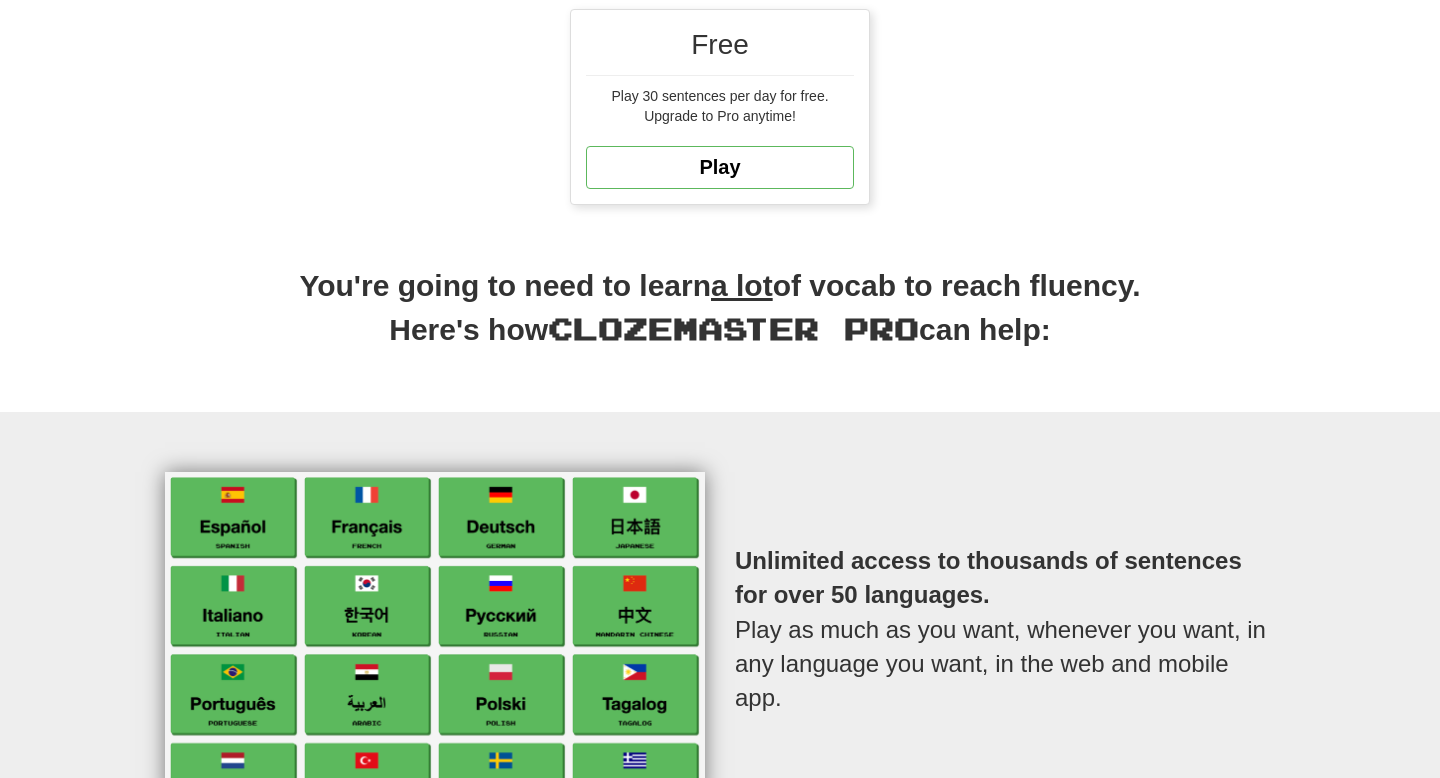 scroll, scrollTop: 590, scrollLeft: 0, axis: vertical 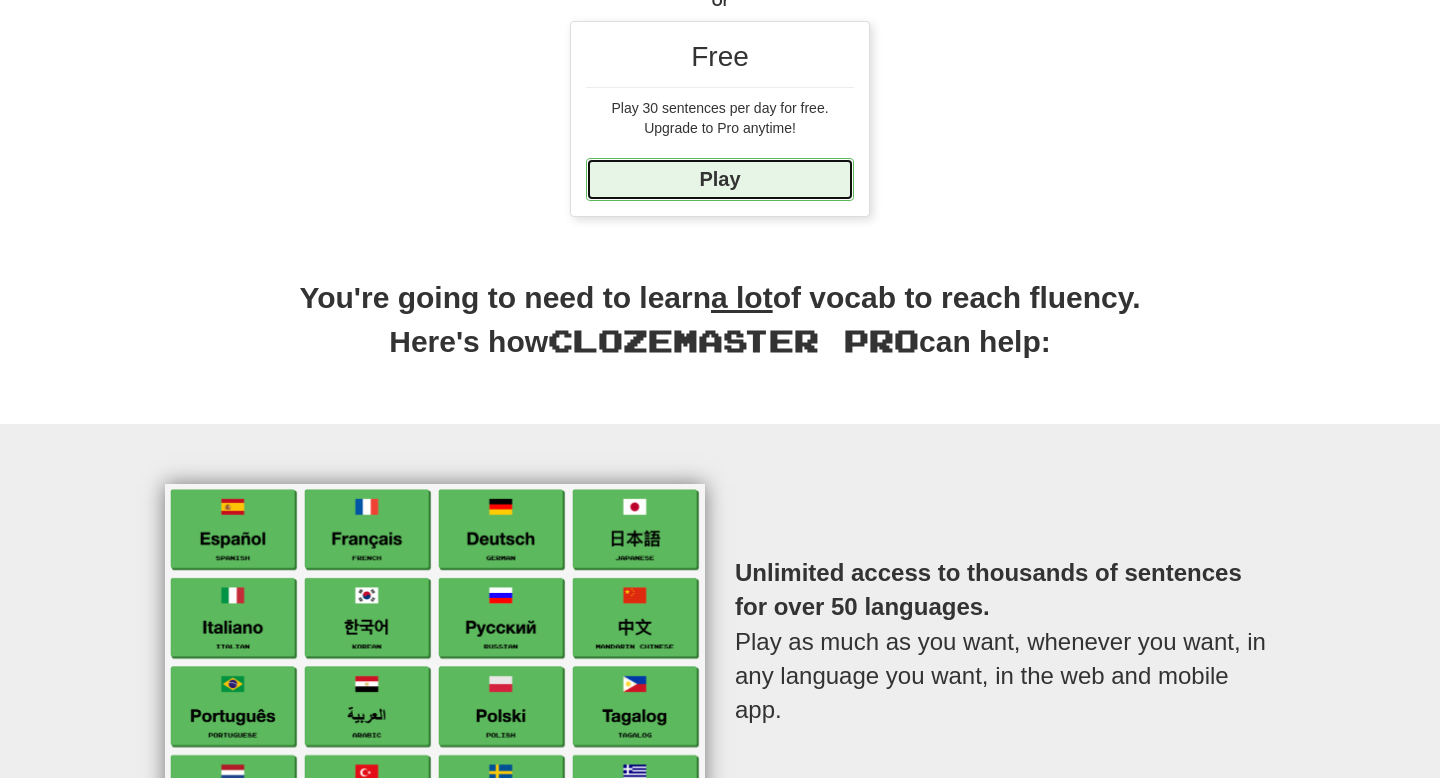 click on "Play" at bounding box center [720, 179] 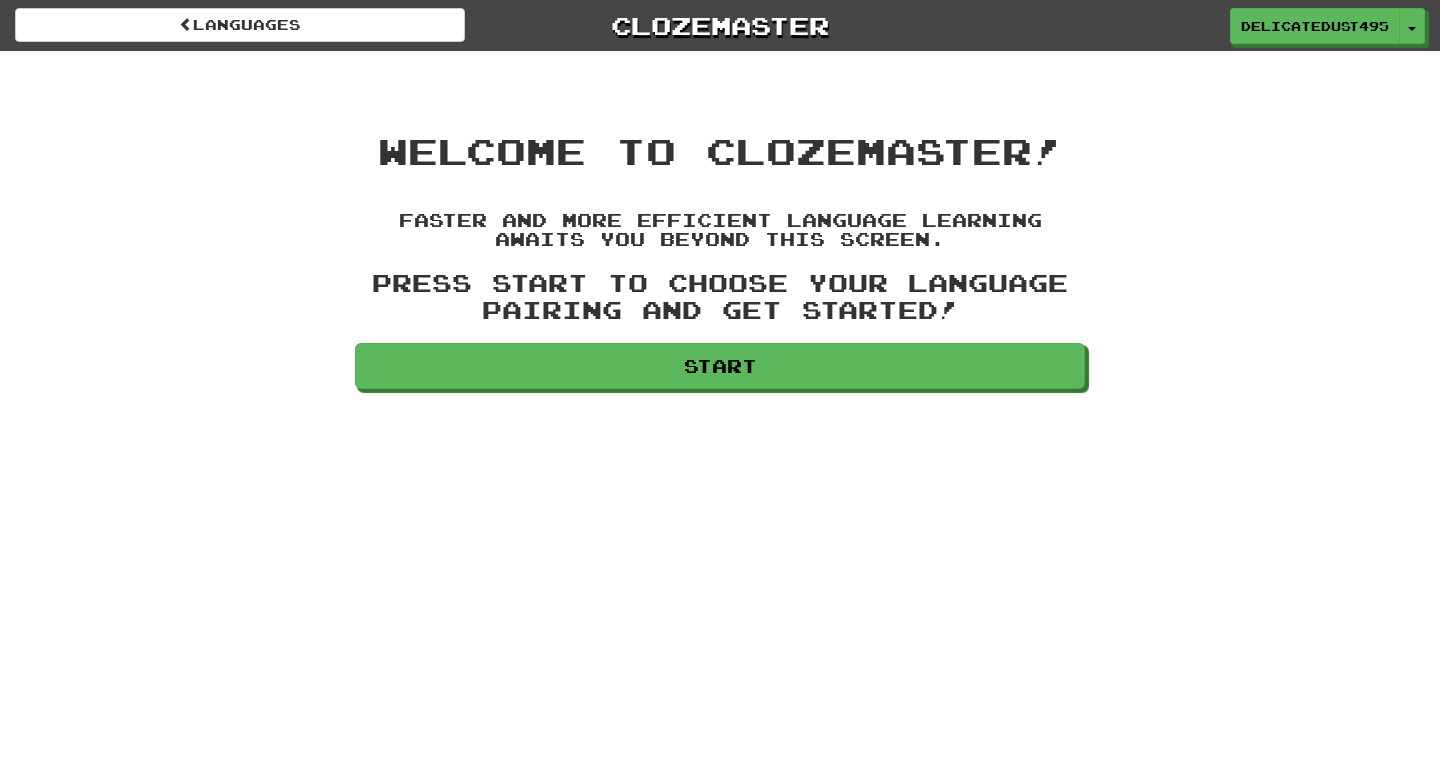 scroll, scrollTop: 0, scrollLeft: 0, axis: both 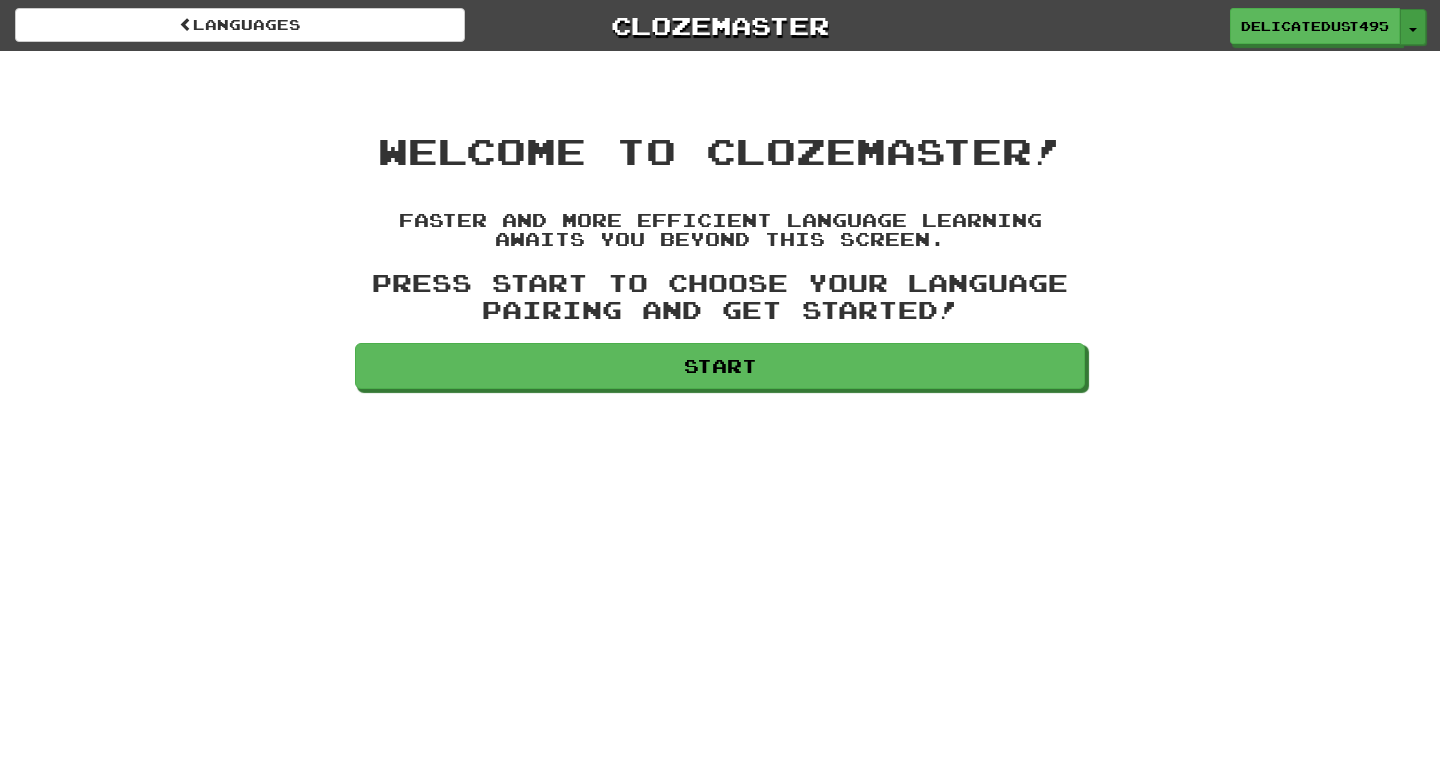 click on "Toggle Dropdown" at bounding box center (1413, 27) 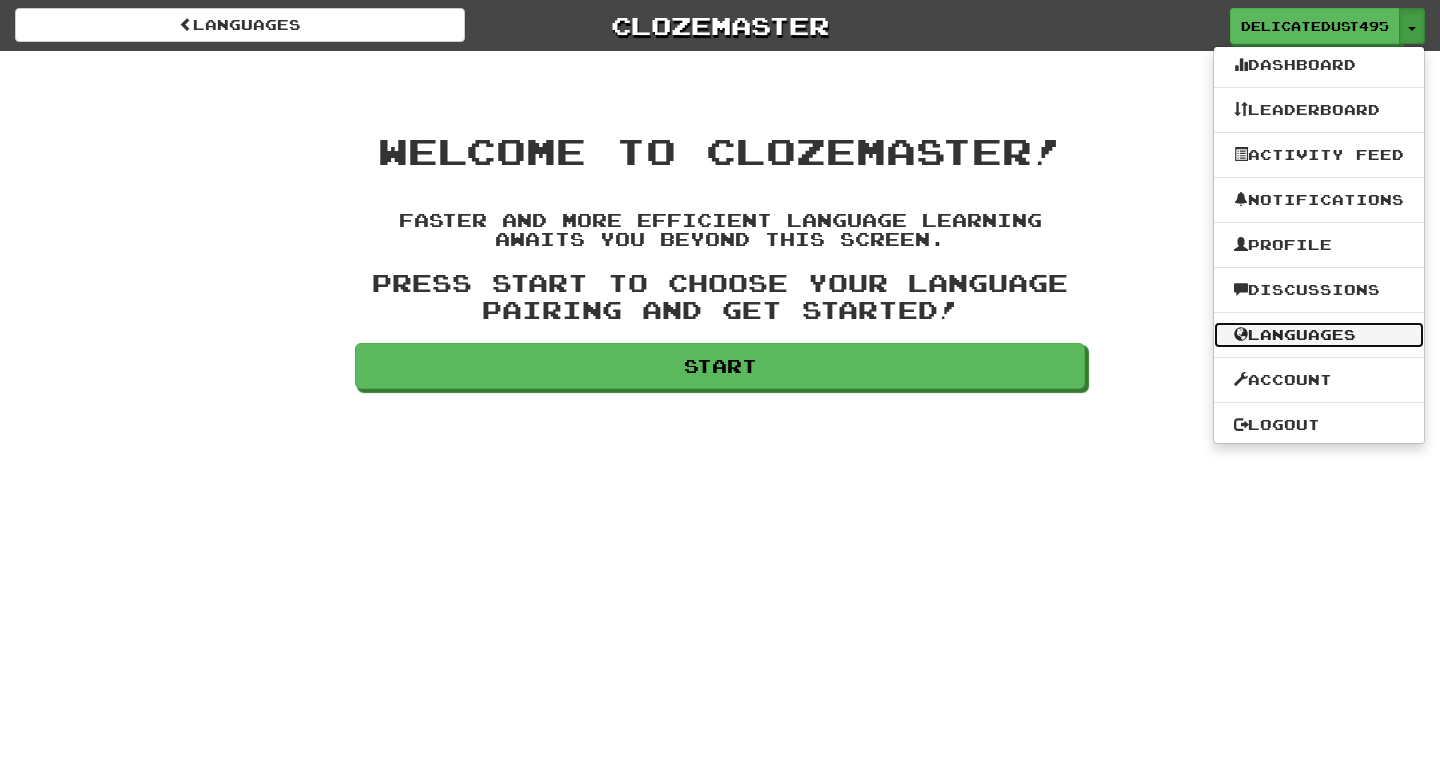 click on "Languages" at bounding box center [1319, 335] 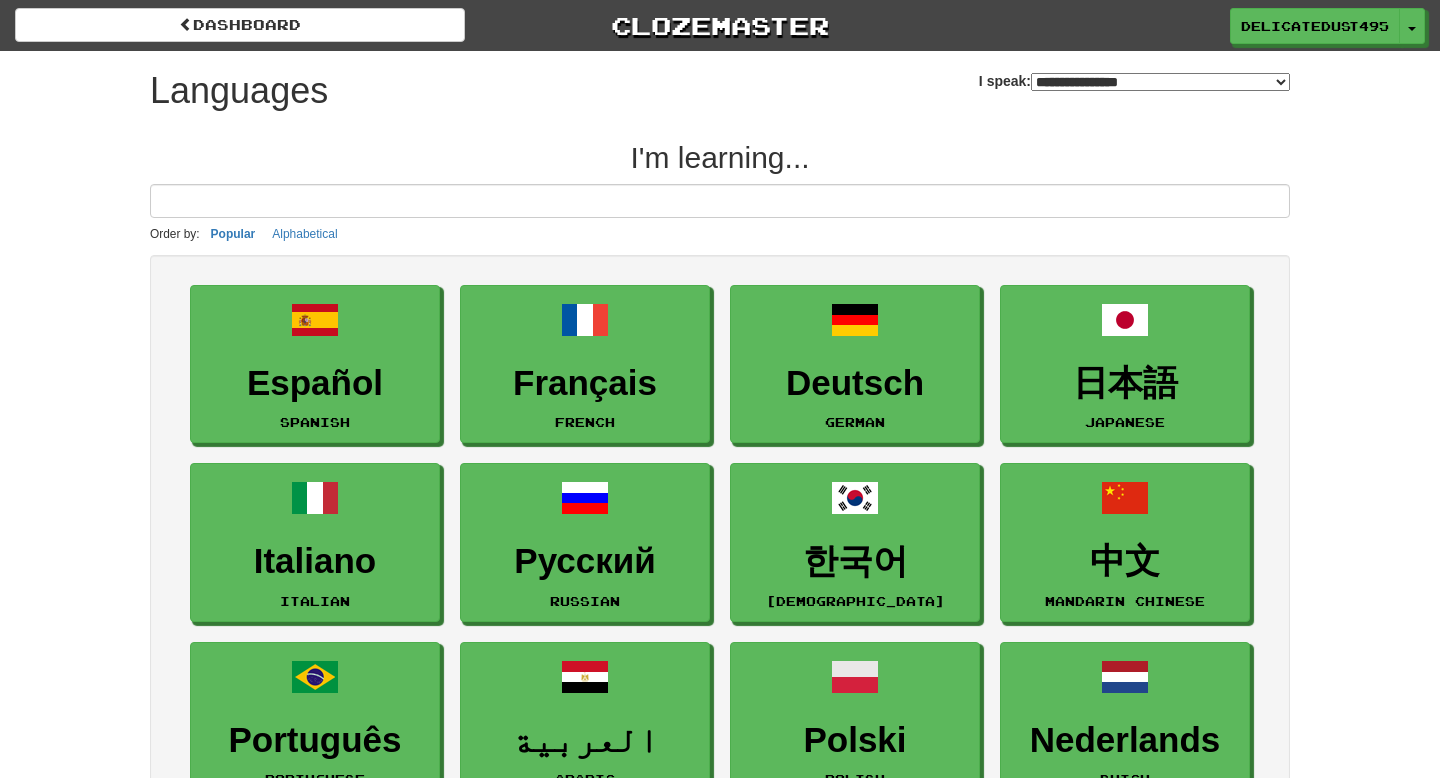 scroll, scrollTop: 0, scrollLeft: 0, axis: both 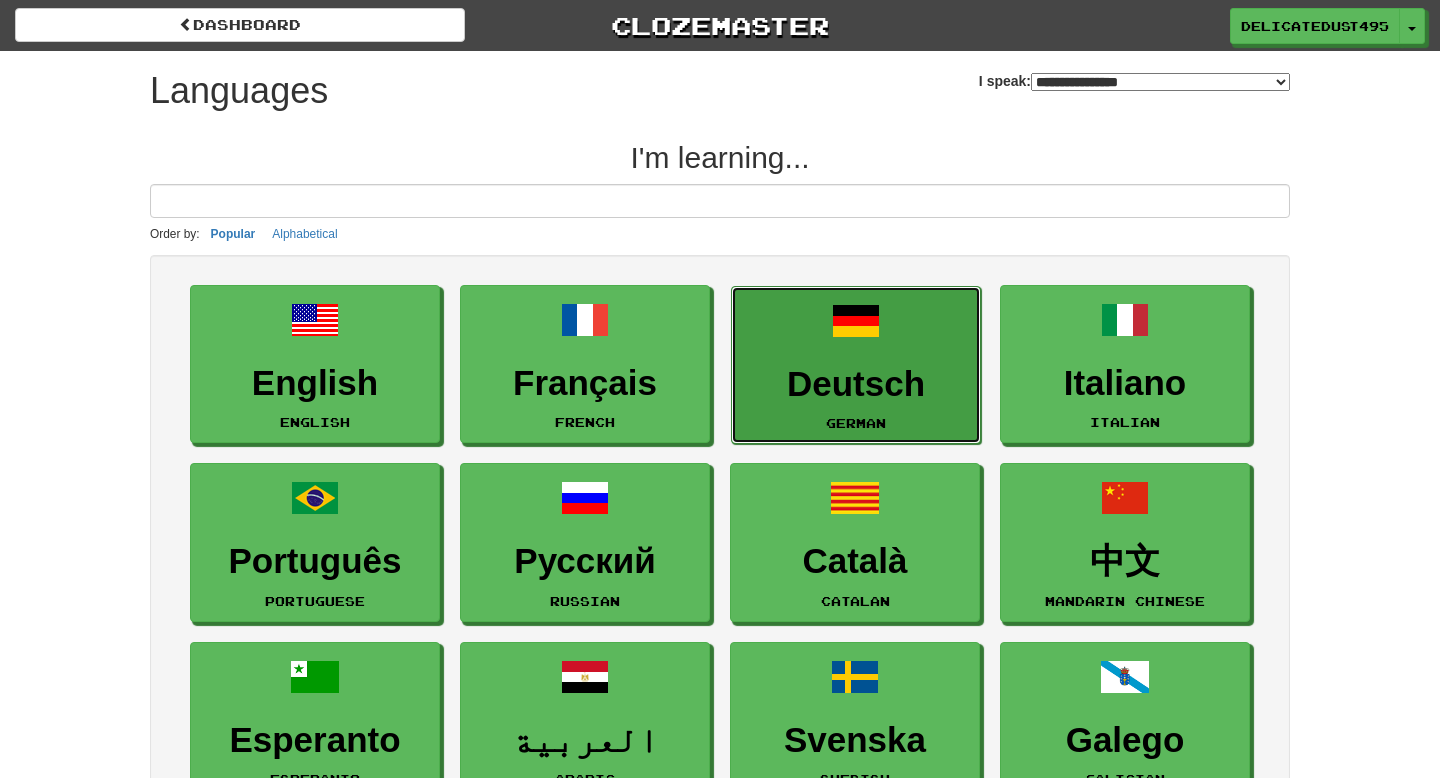 click at bounding box center [856, 321] 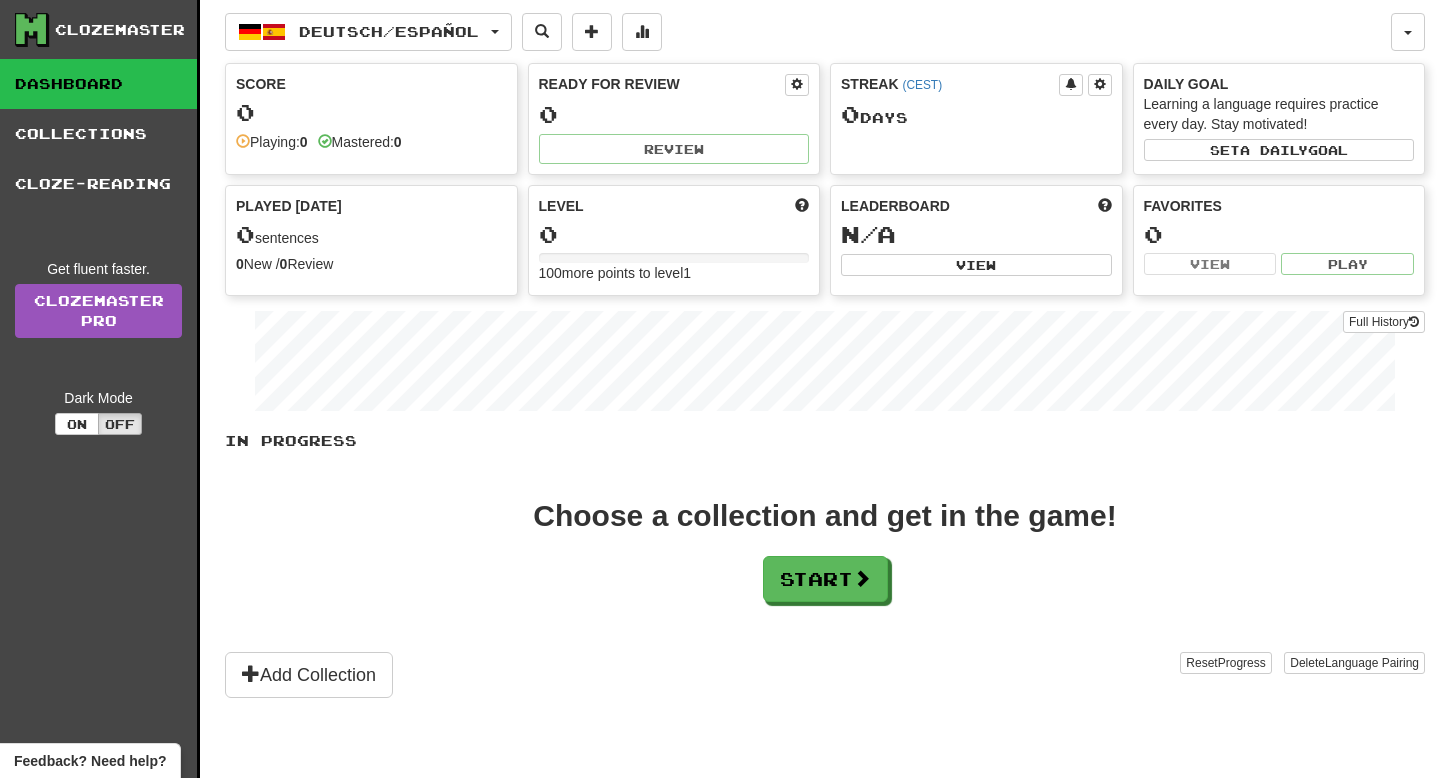 scroll, scrollTop: 0, scrollLeft: 0, axis: both 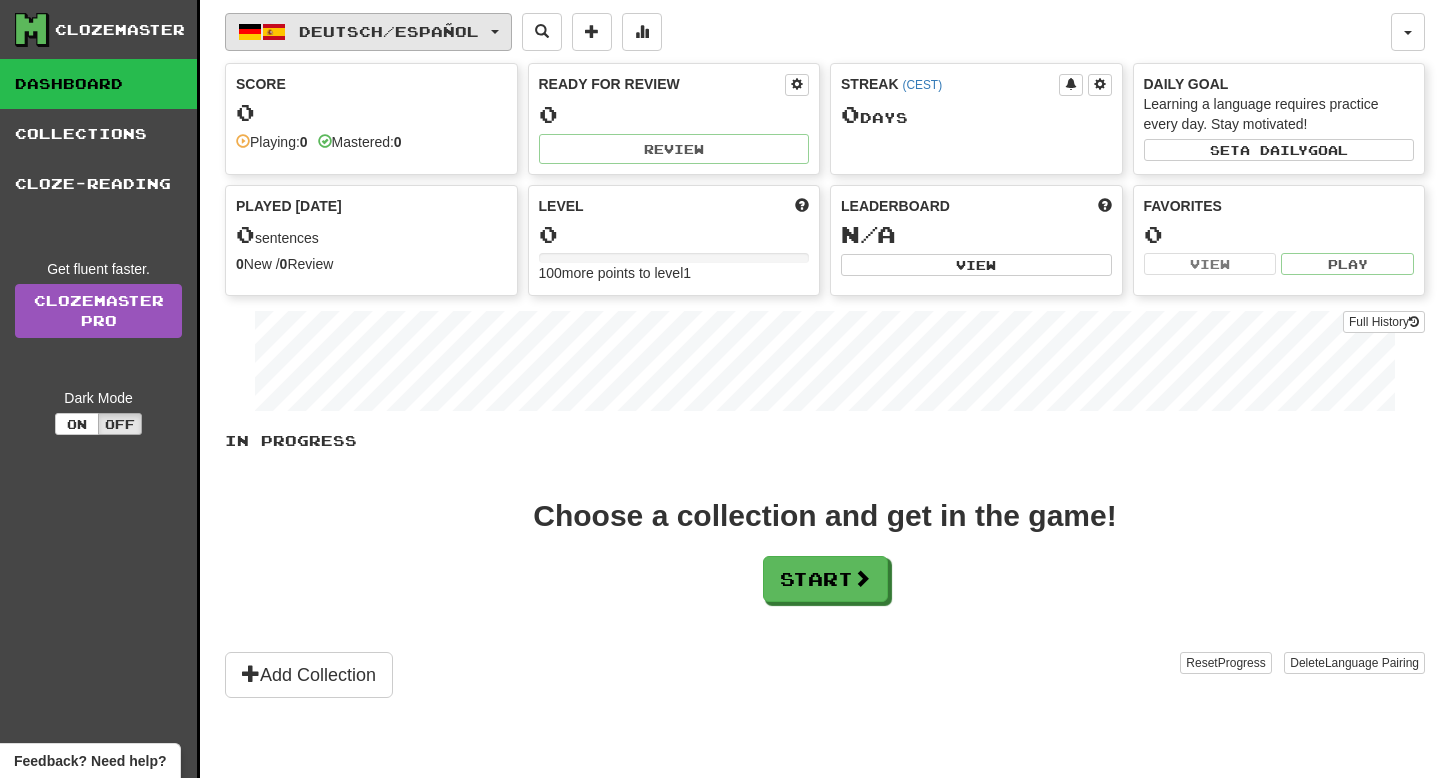 click on "Deutsch  /  Español" at bounding box center [368, 32] 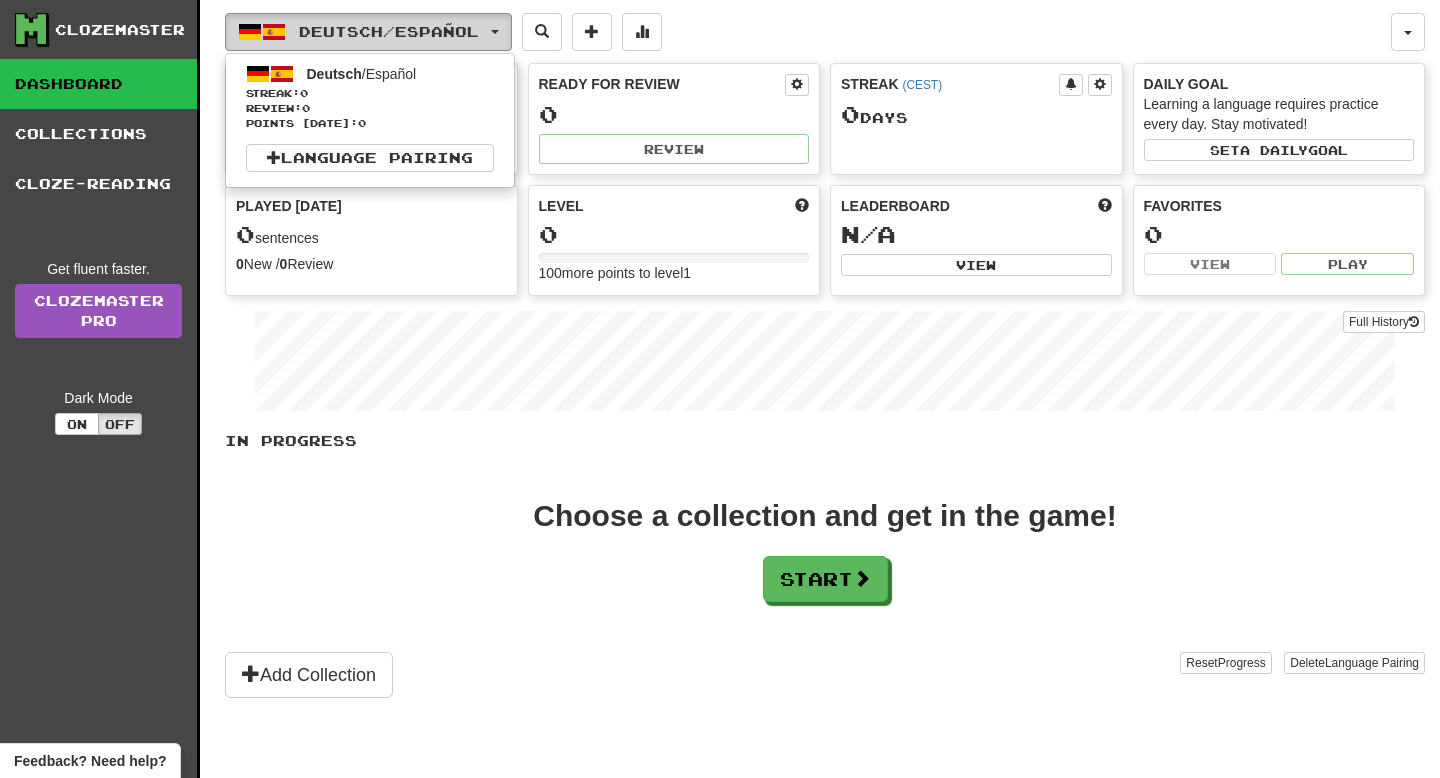 click on "Deutsch  /  Español" at bounding box center (368, 32) 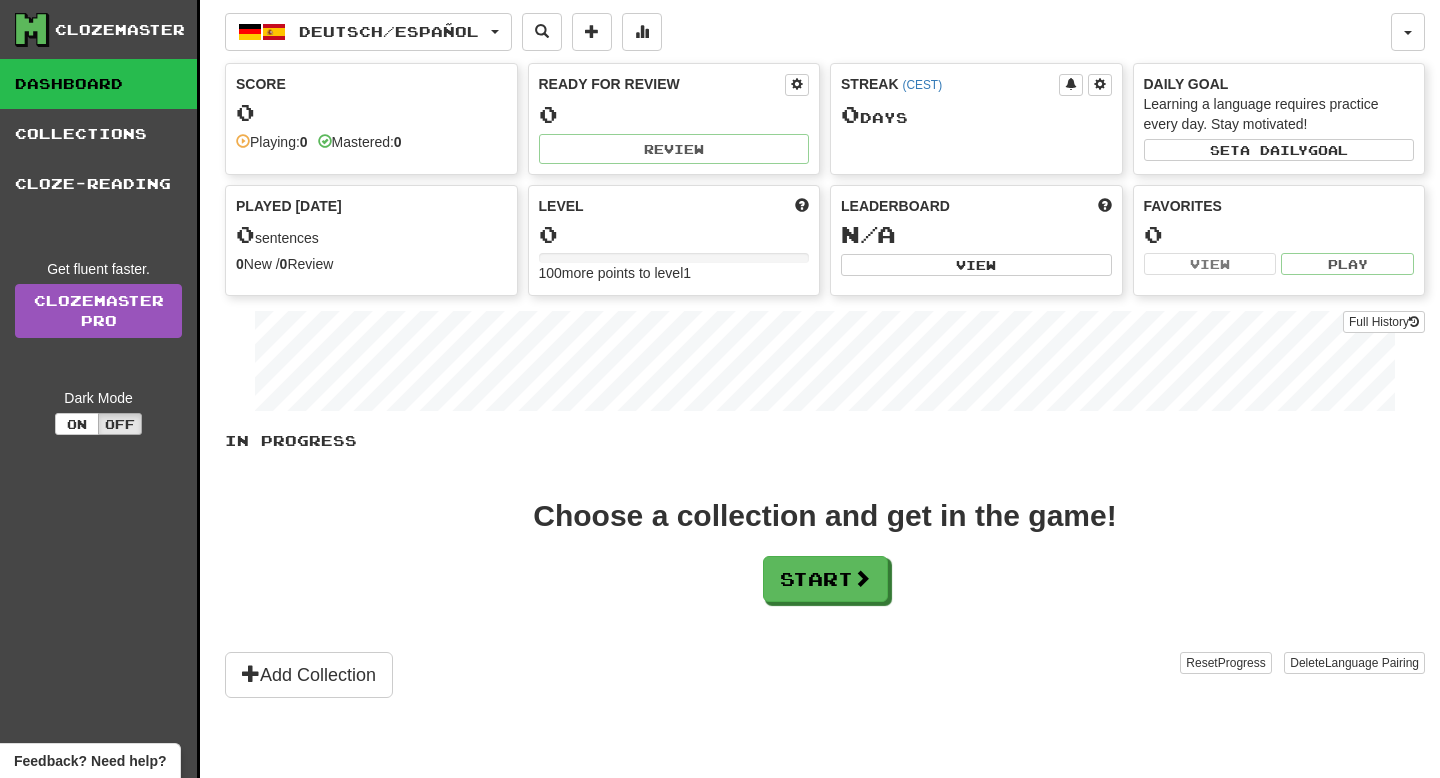 click on "Clozemaster" at bounding box center (120, 30) 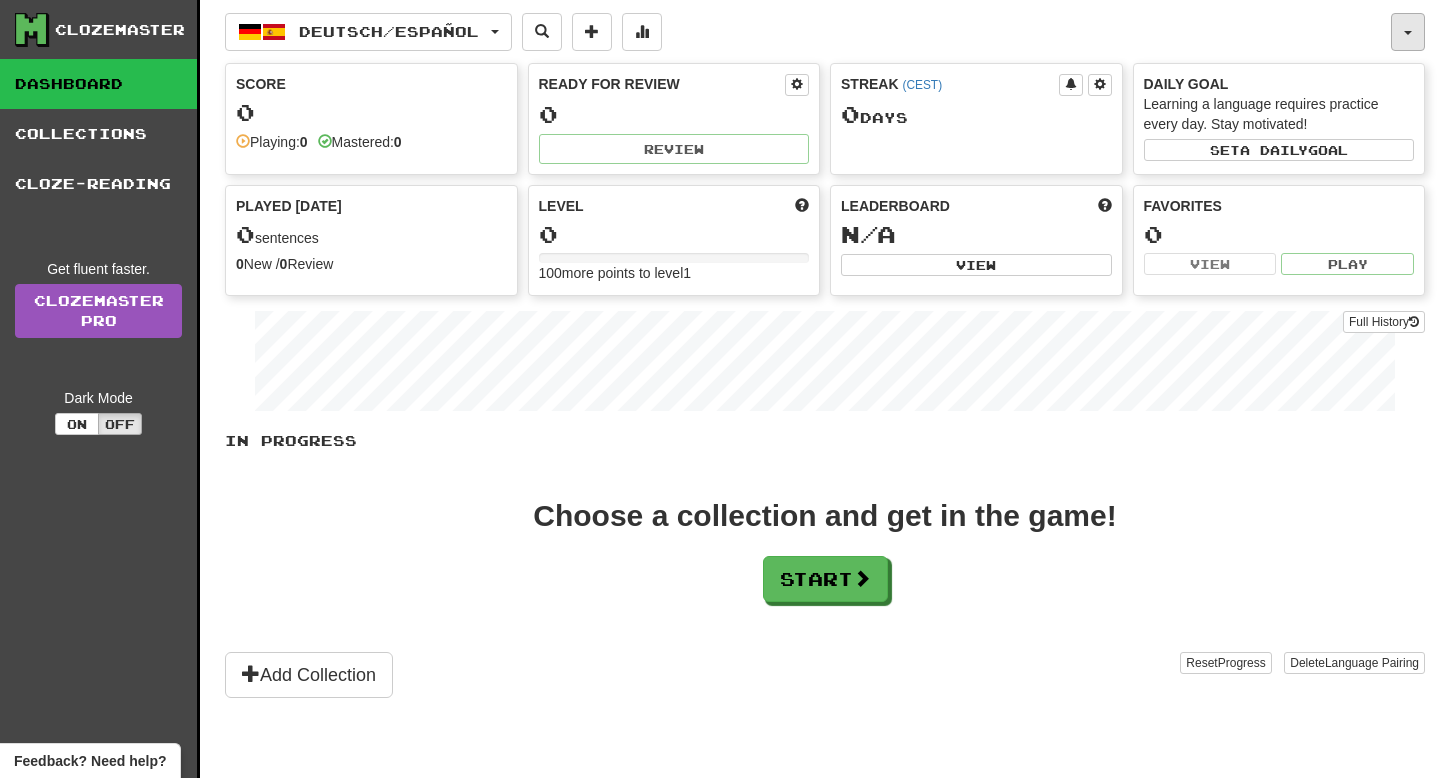 click at bounding box center (1408, 32) 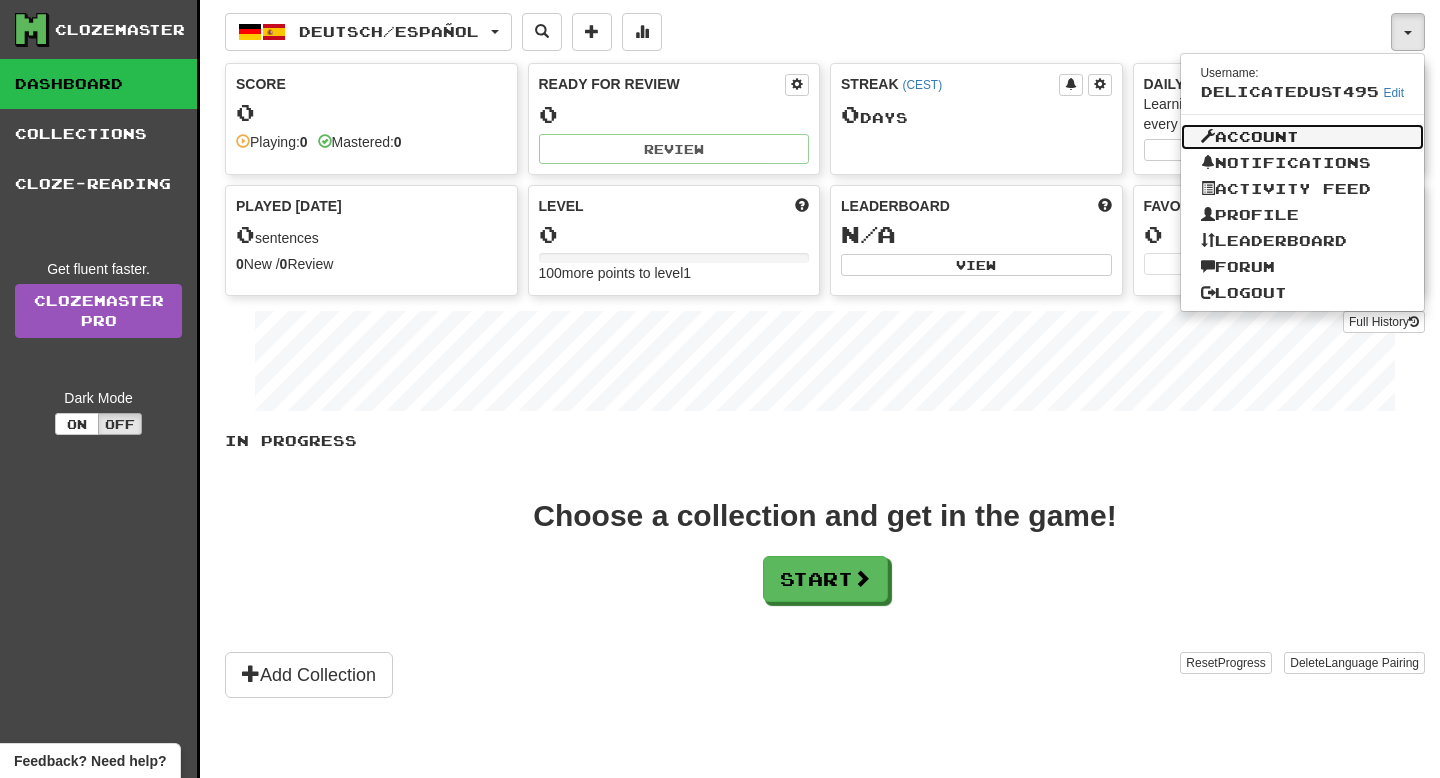 click on "Account" at bounding box center (1303, 137) 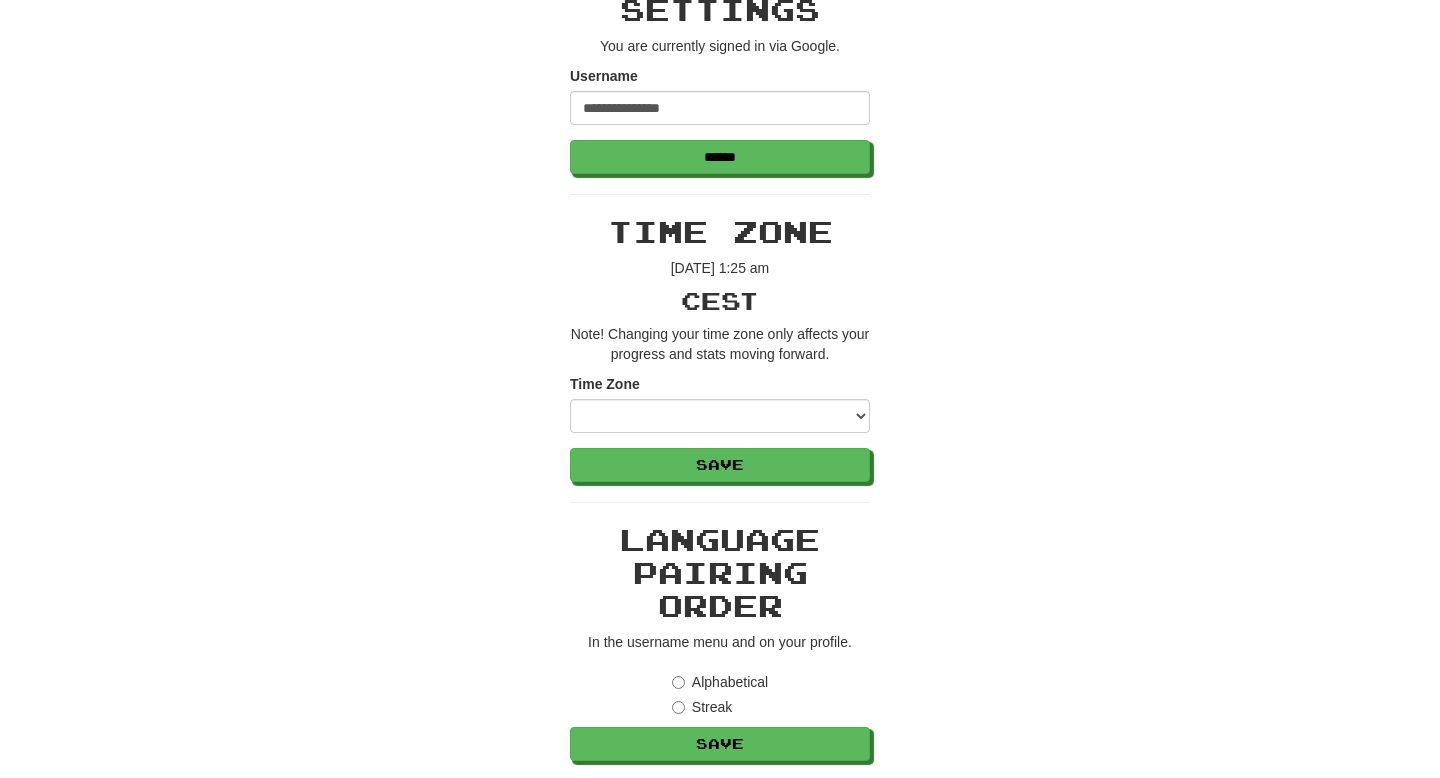 scroll, scrollTop: 0, scrollLeft: 0, axis: both 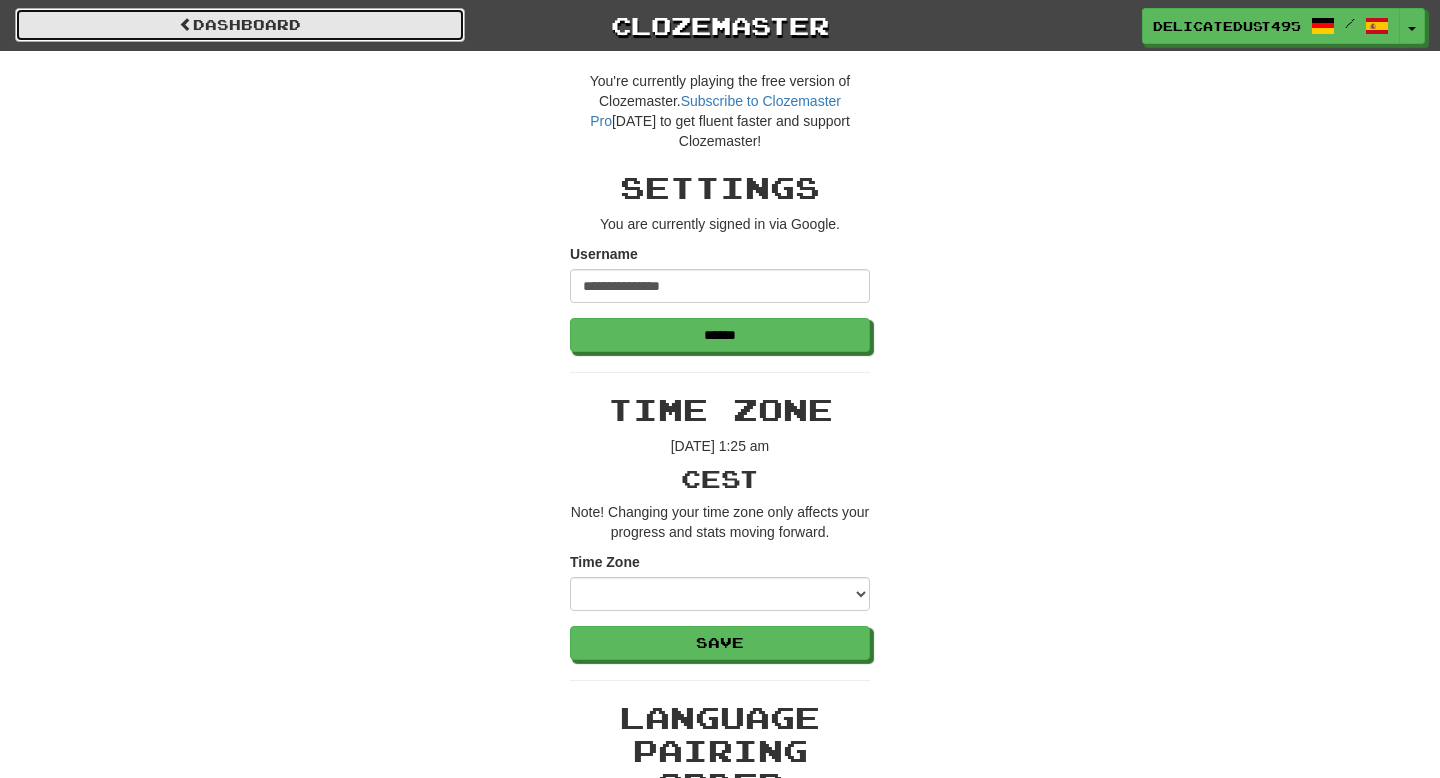 click on "Dashboard" at bounding box center [240, 25] 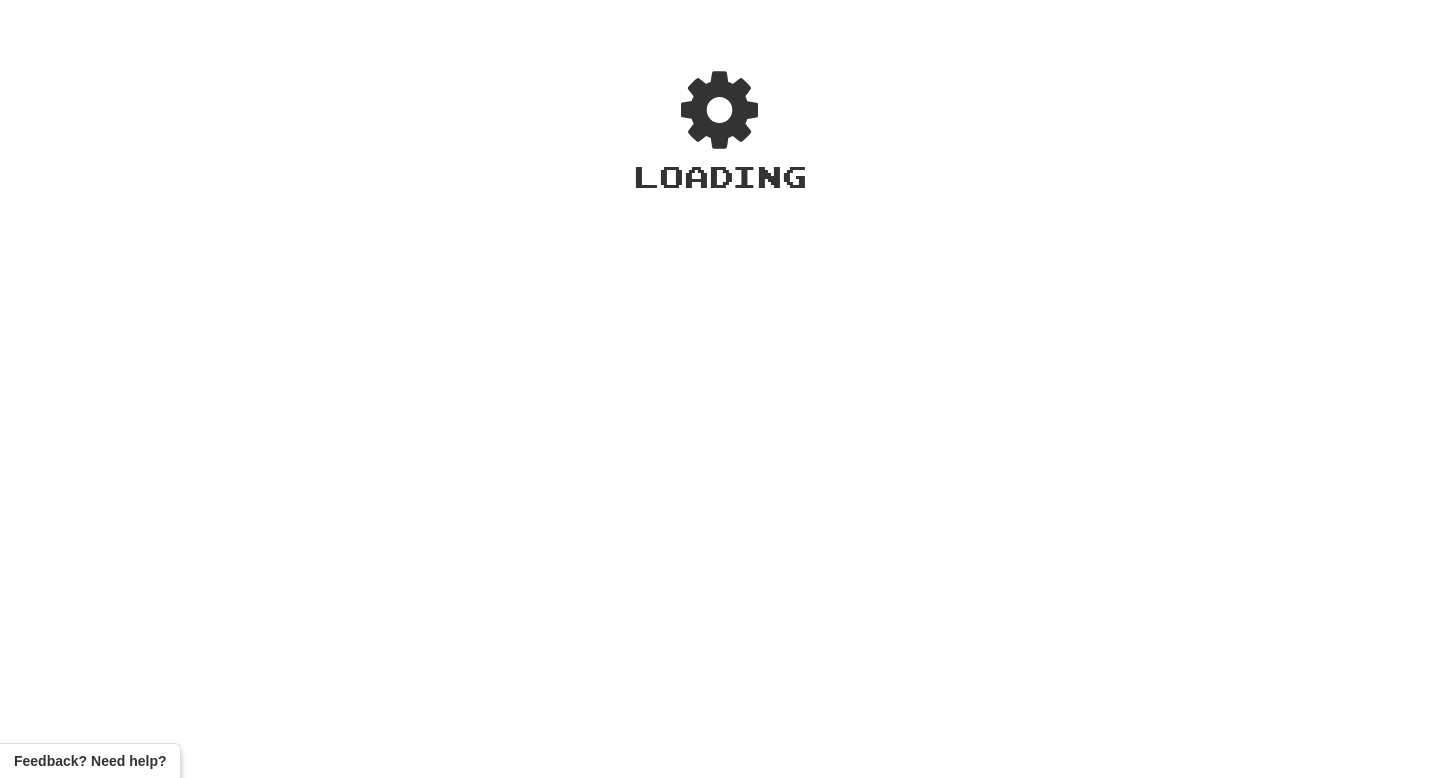 scroll, scrollTop: 0, scrollLeft: 0, axis: both 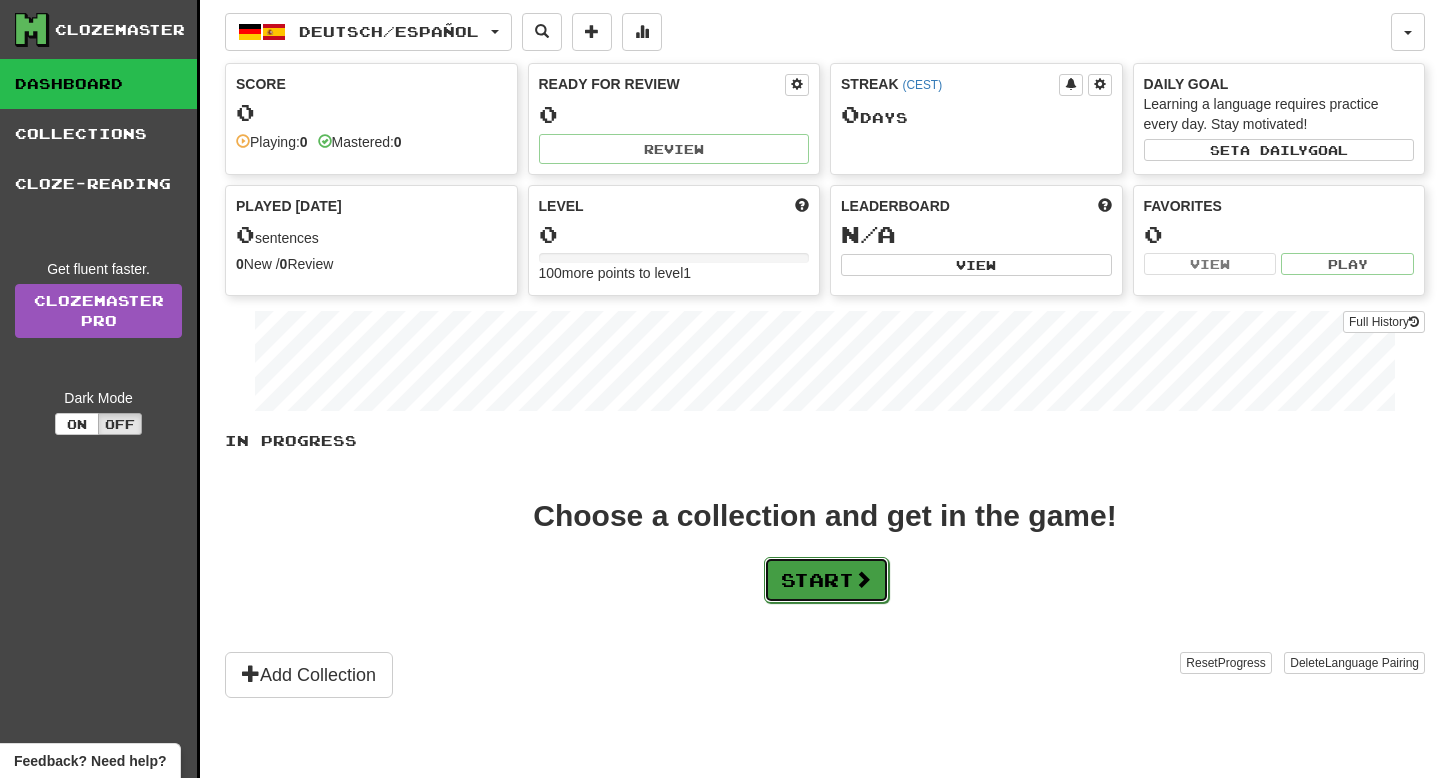 click on "Start" at bounding box center (826, 580) 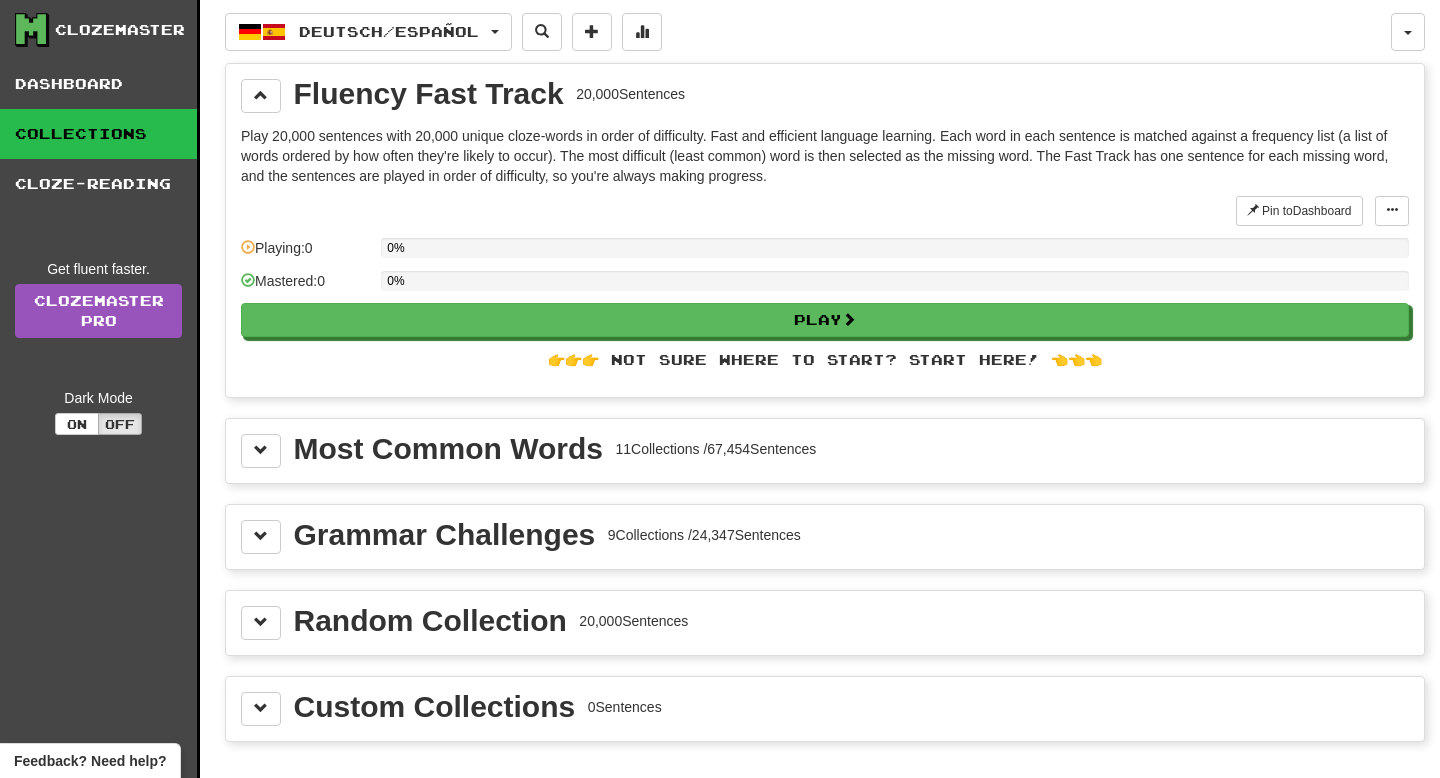 click on "Most Common Words" at bounding box center [448, 449] 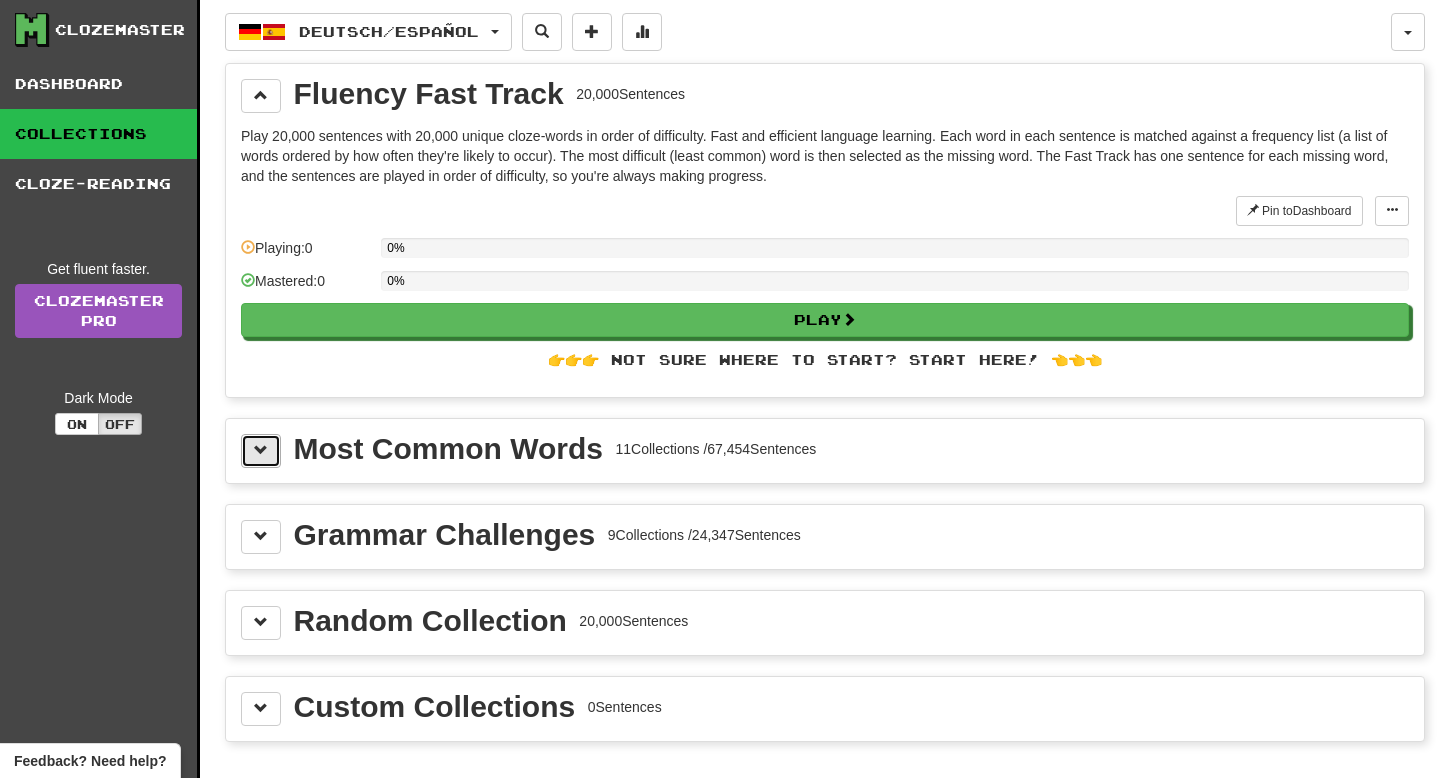 click at bounding box center (261, 451) 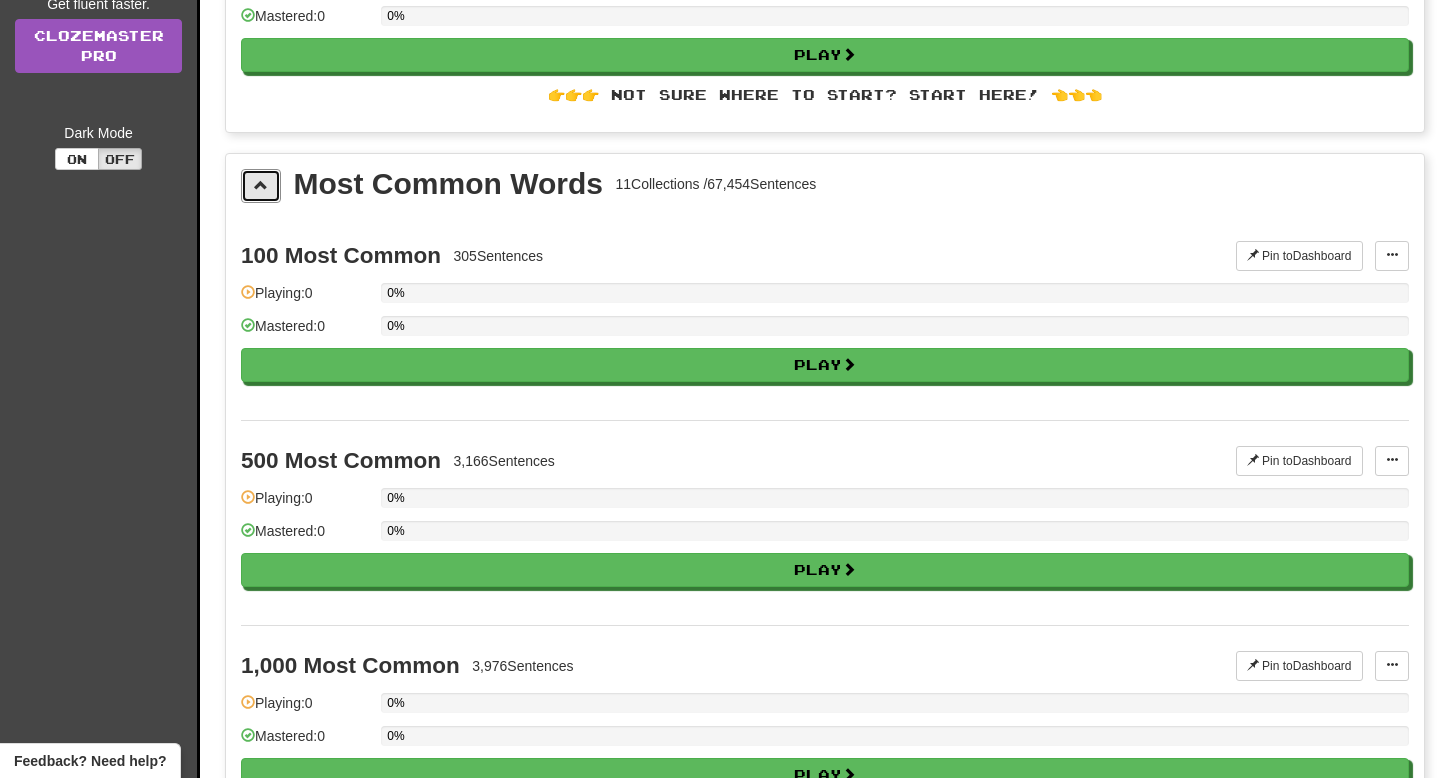 scroll, scrollTop: 304, scrollLeft: 0, axis: vertical 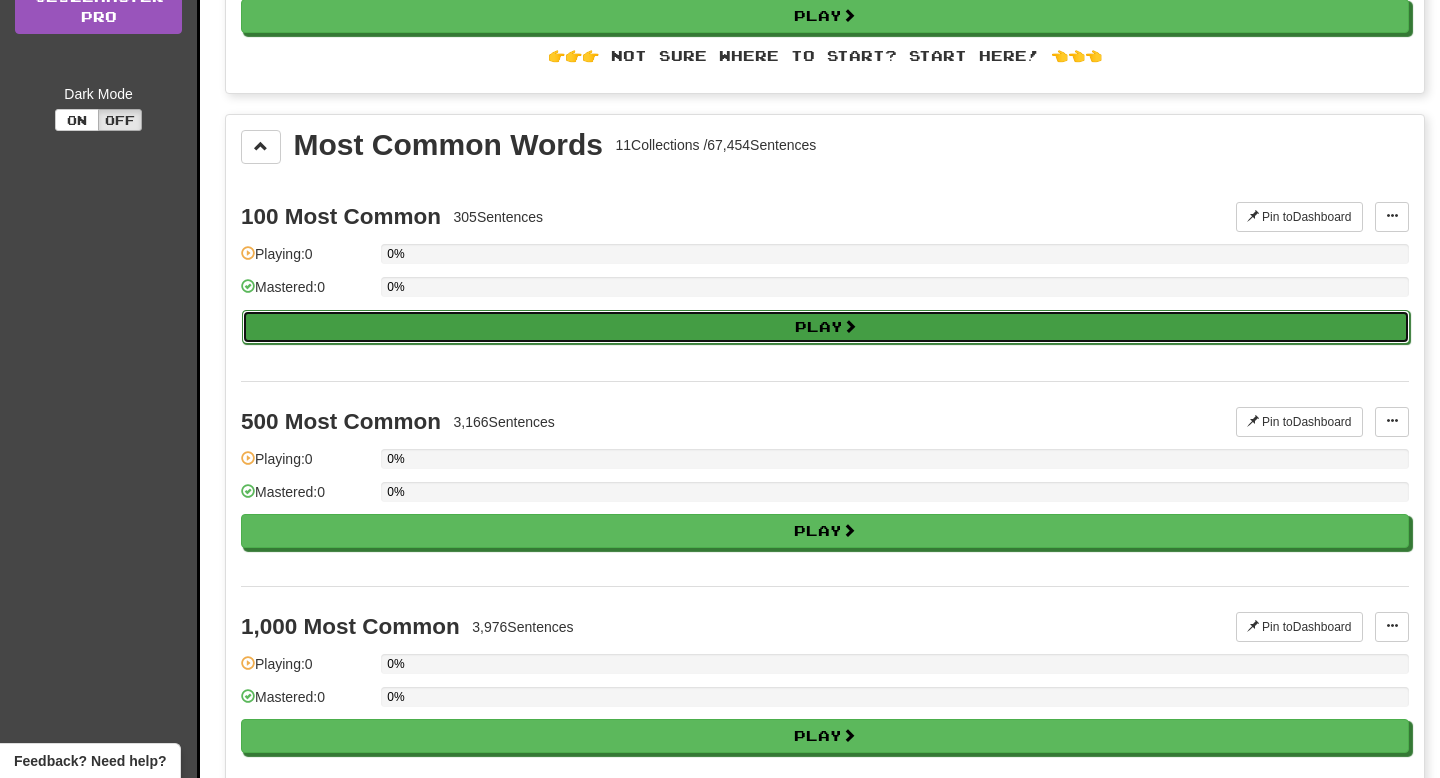 click on "Play" at bounding box center [826, 327] 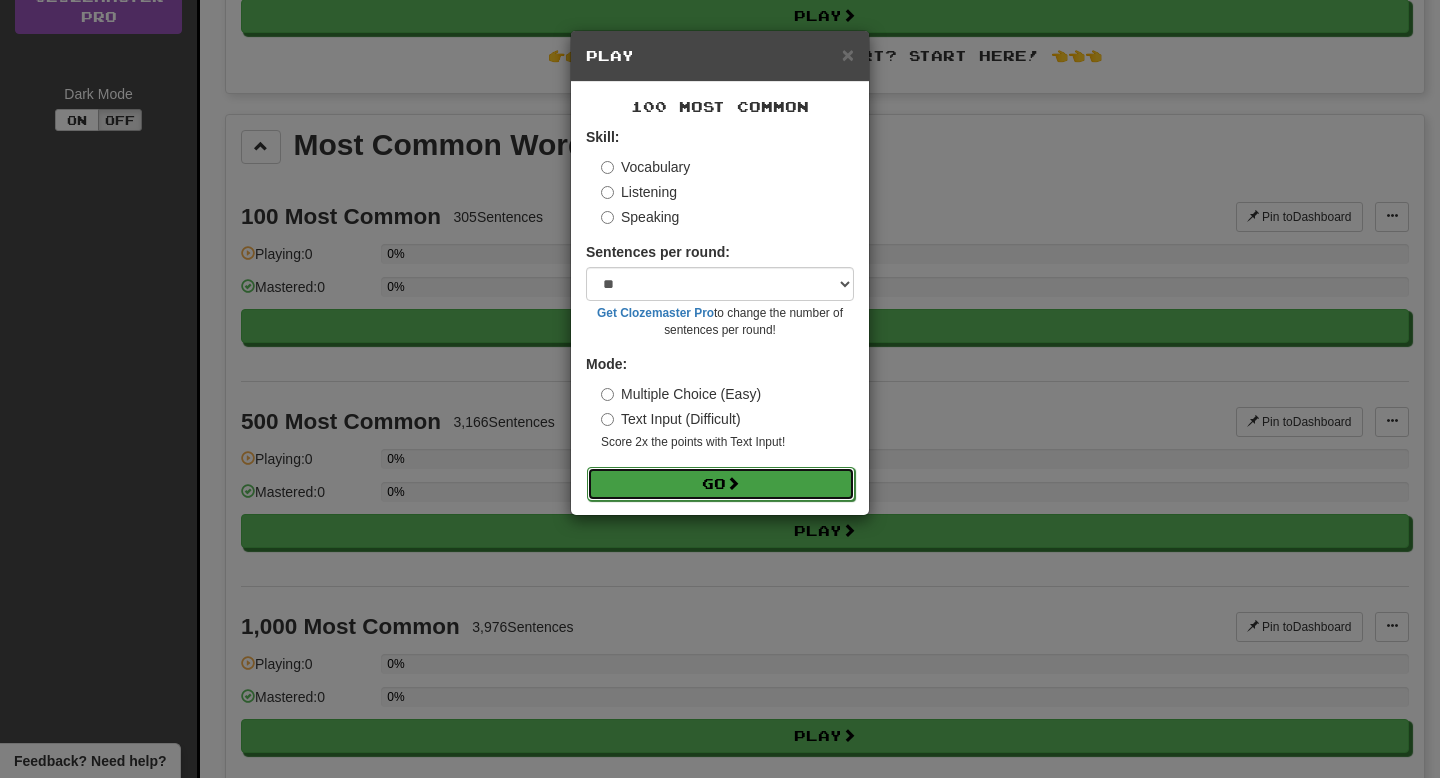 click on "Go" at bounding box center (721, 484) 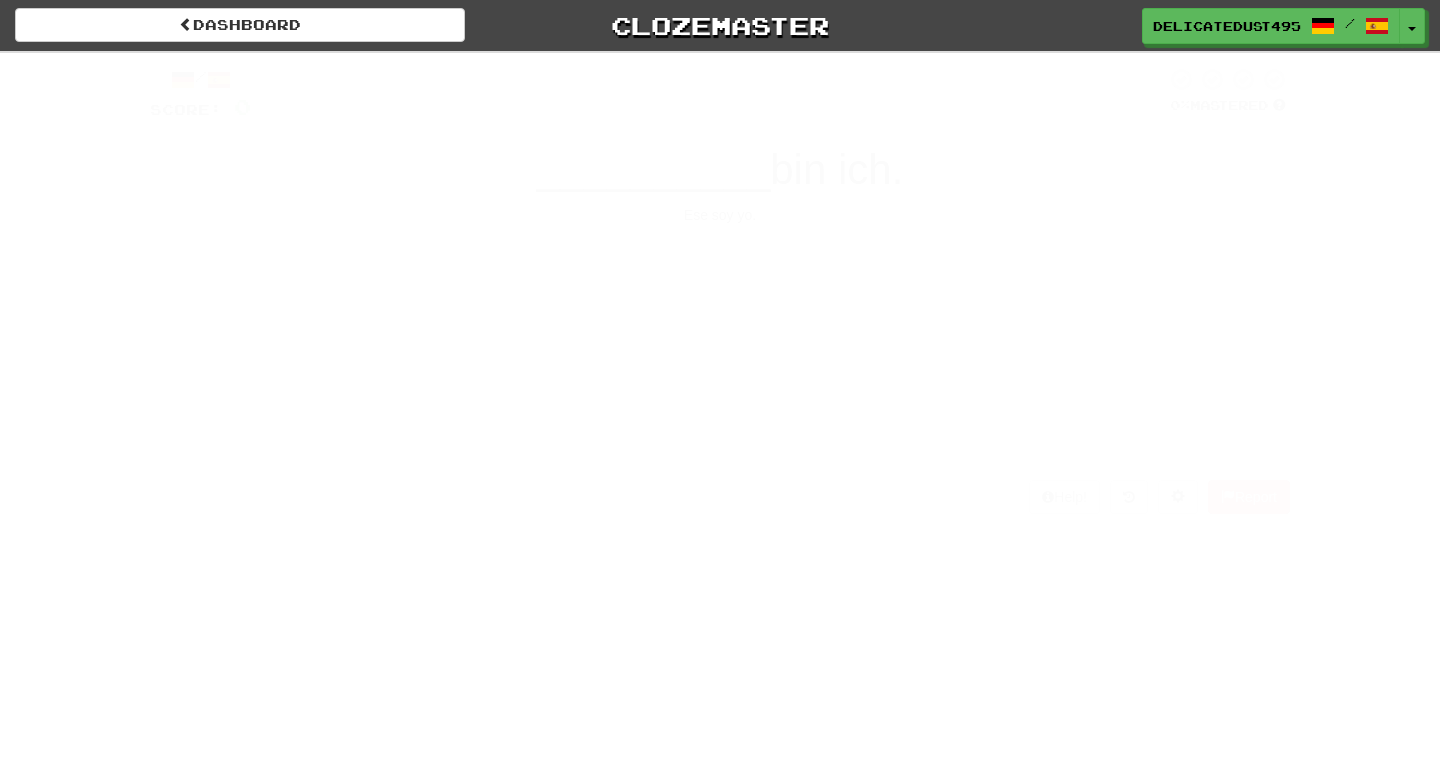 scroll, scrollTop: 0, scrollLeft: 0, axis: both 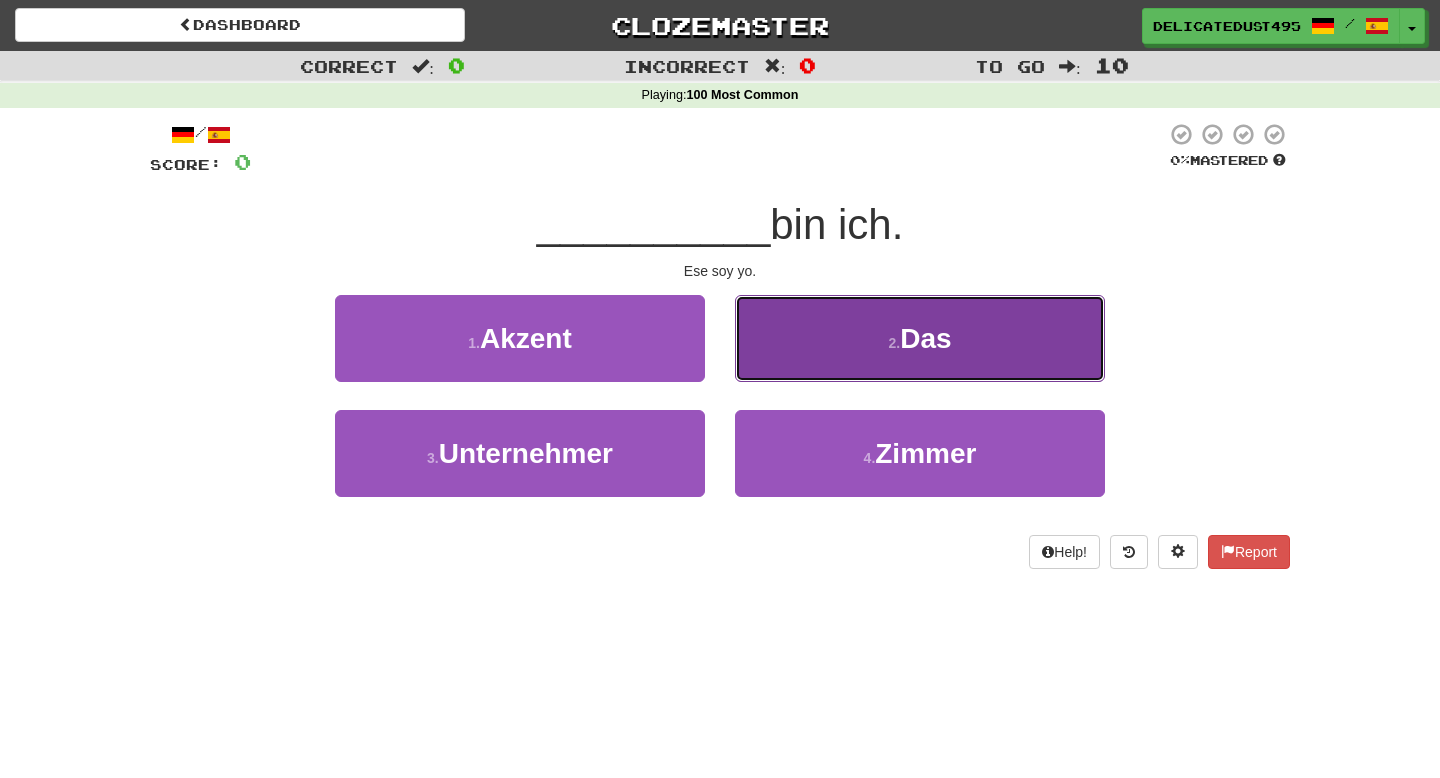 click on "2 .  Das" at bounding box center (920, 338) 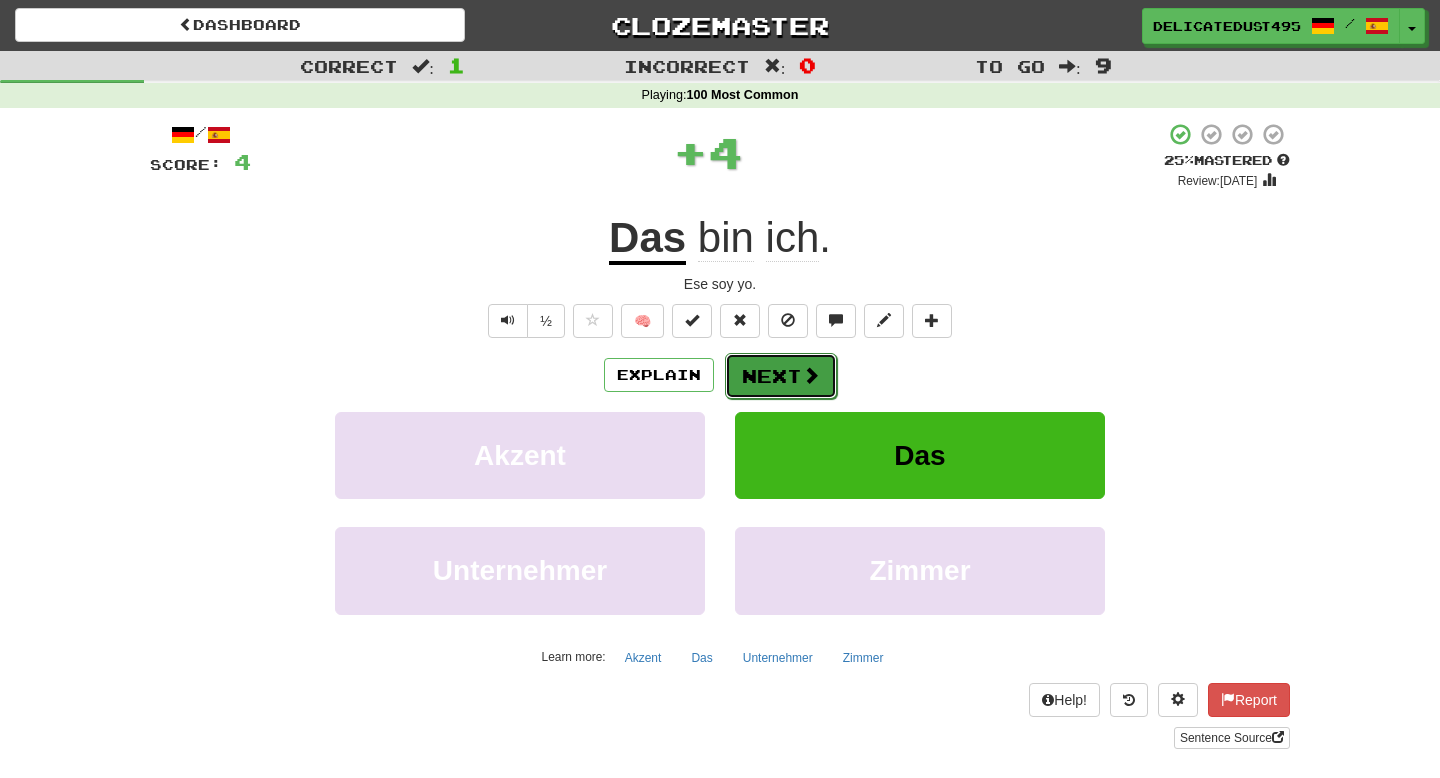 click on "Next" at bounding box center [781, 376] 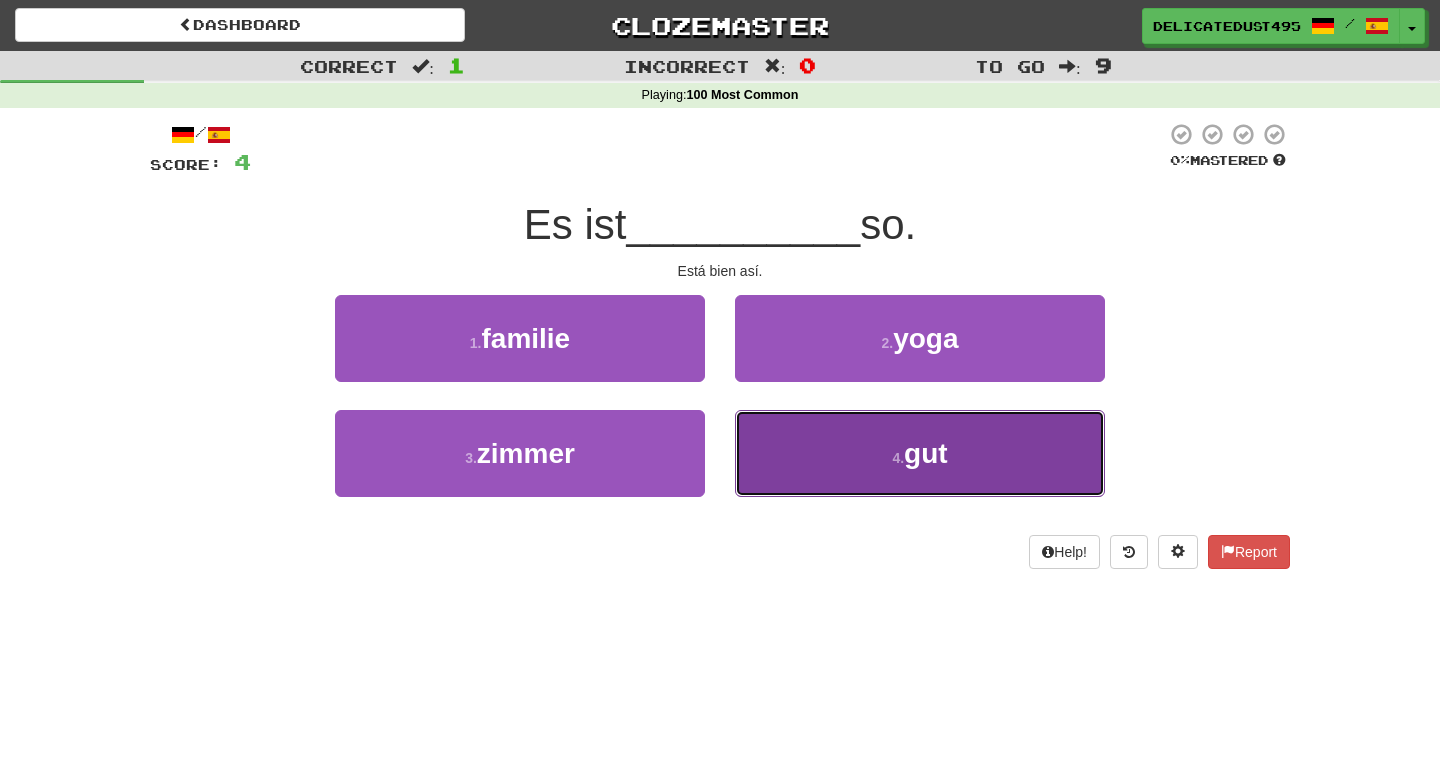 click on "gut" at bounding box center [926, 453] 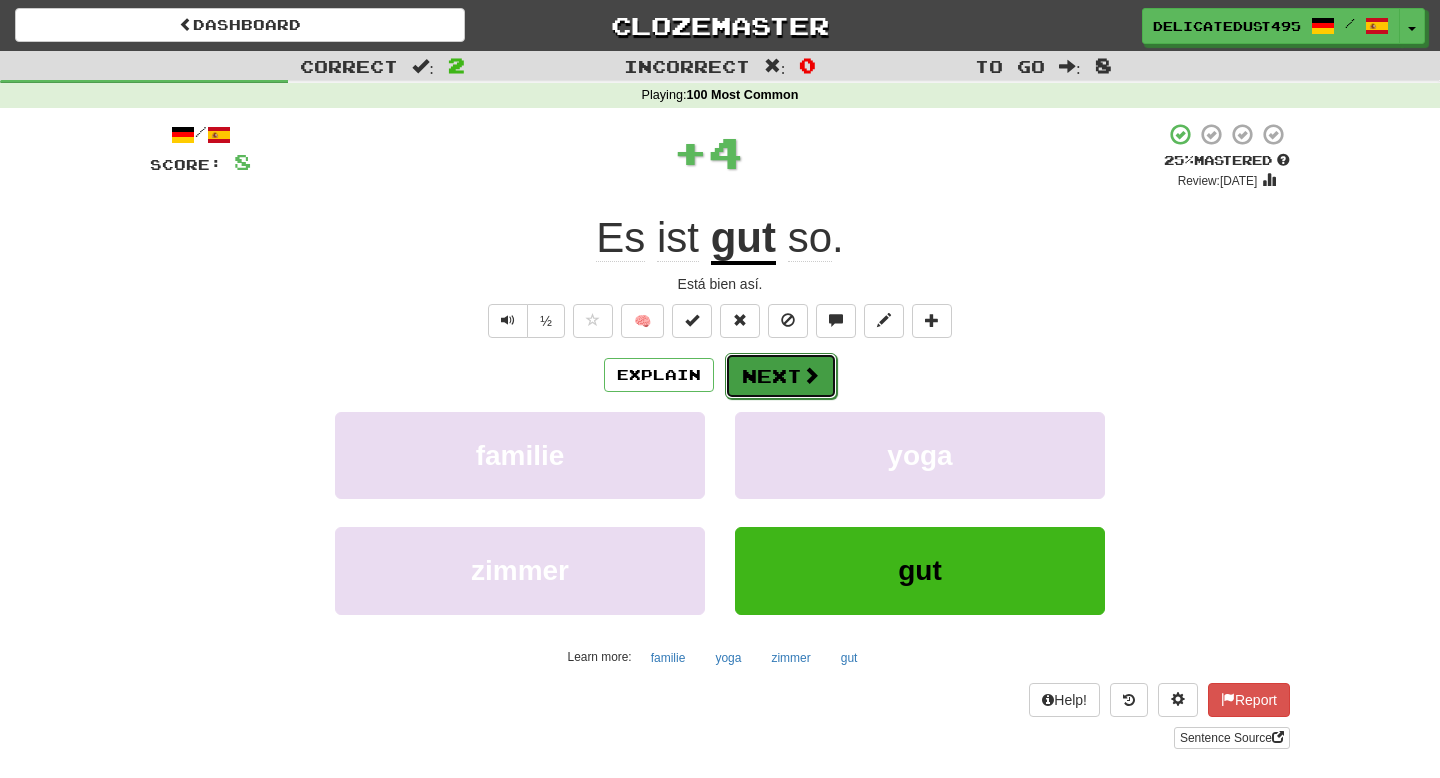 click on "Next" at bounding box center (781, 376) 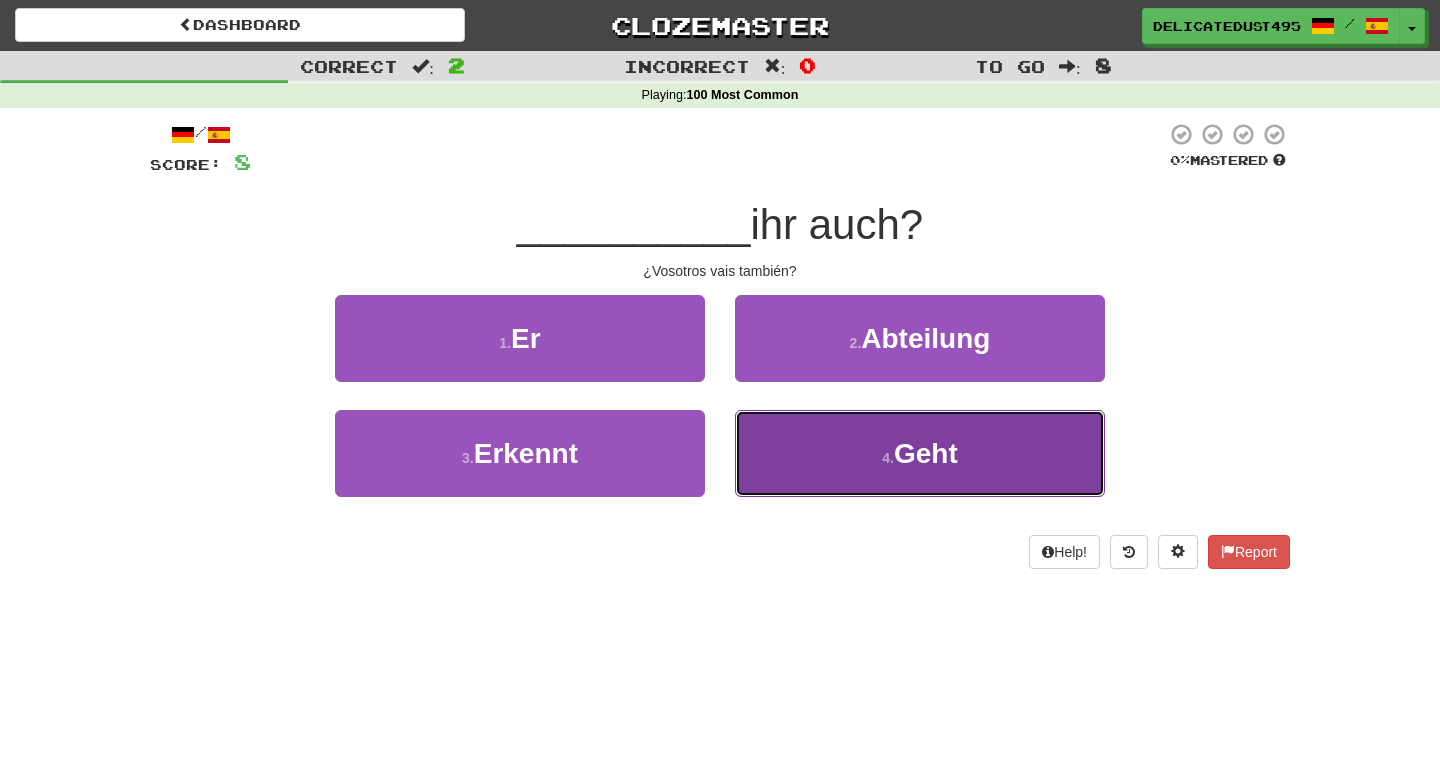 click on "Geht" at bounding box center (926, 453) 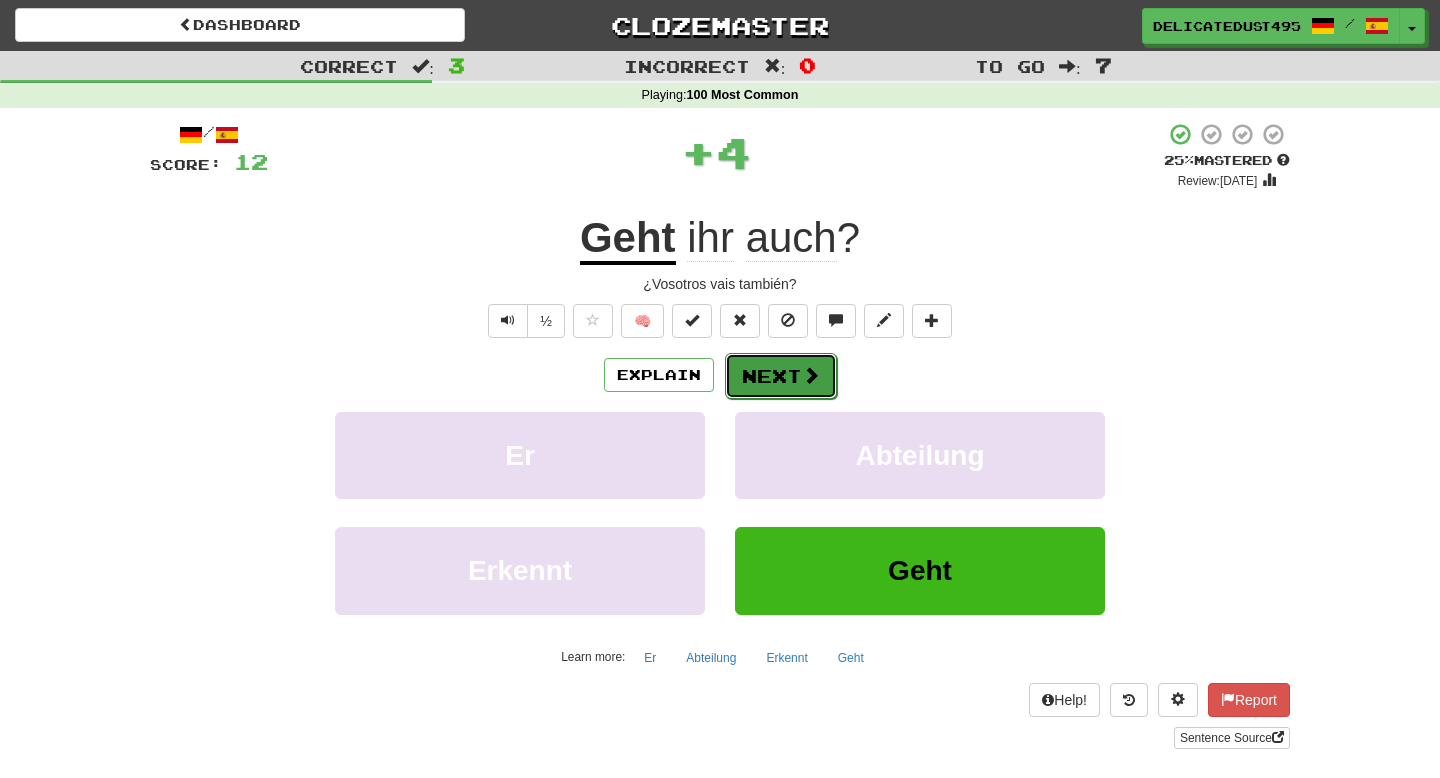 click on "Next" at bounding box center [781, 376] 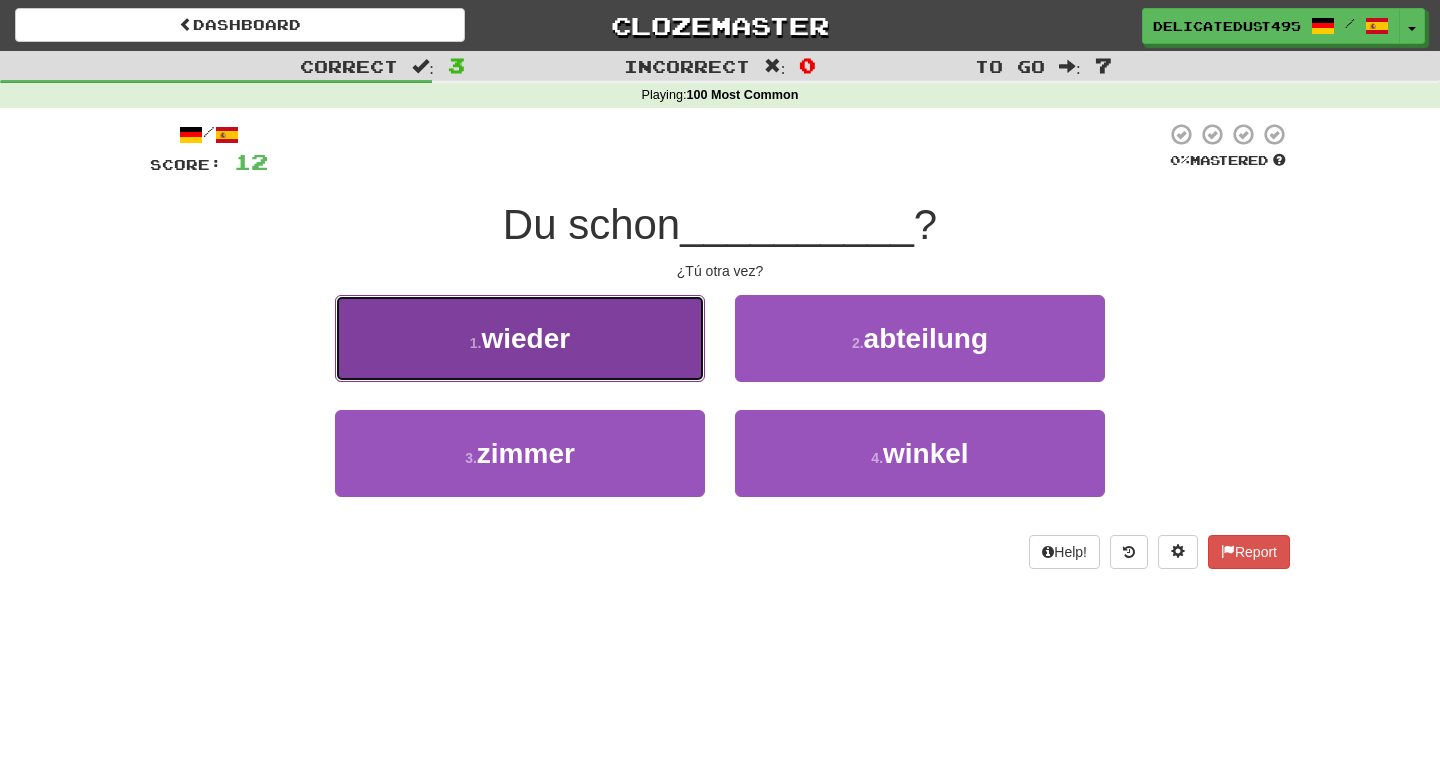 click on "1 .  wieder" at bounding box center [520, 338] 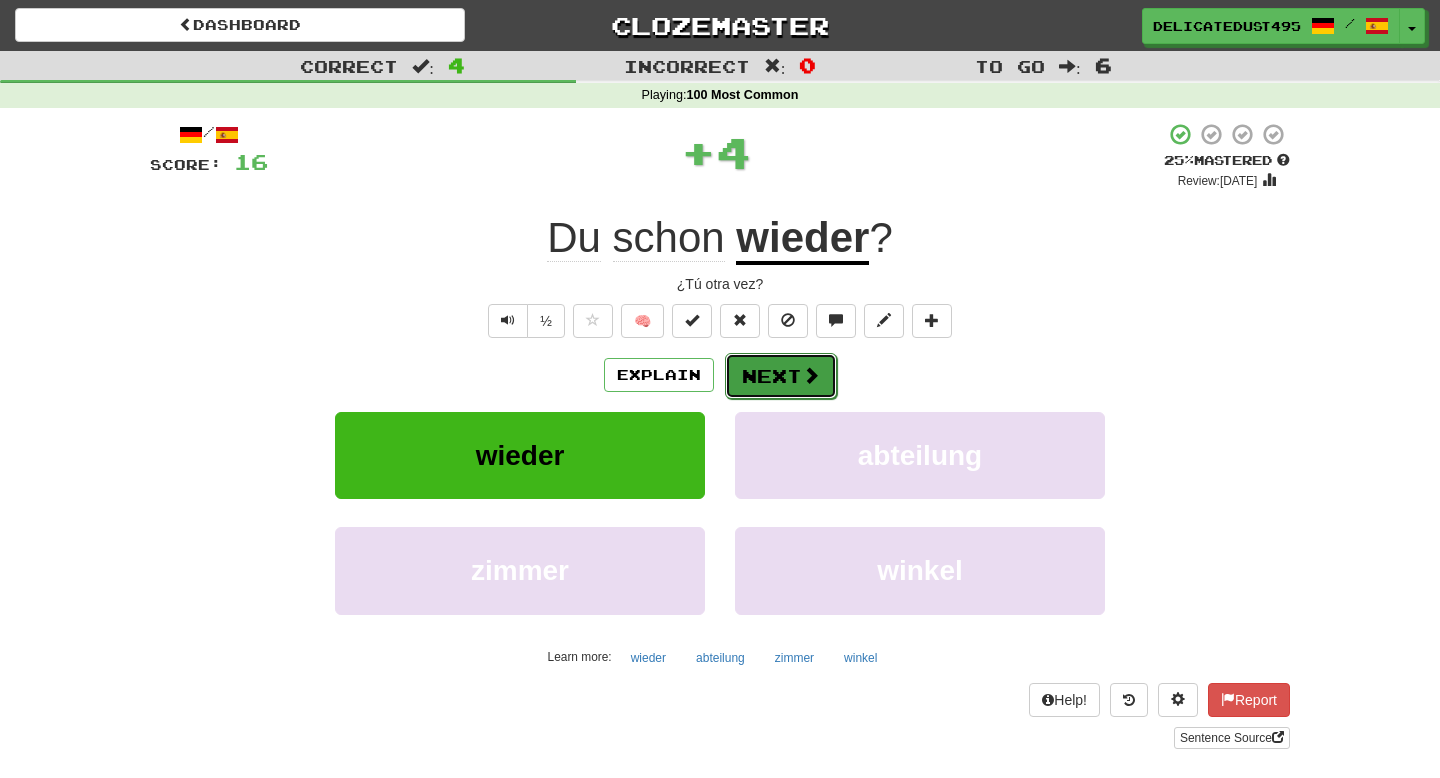 click on "Next" at bounding box center [781, 376] 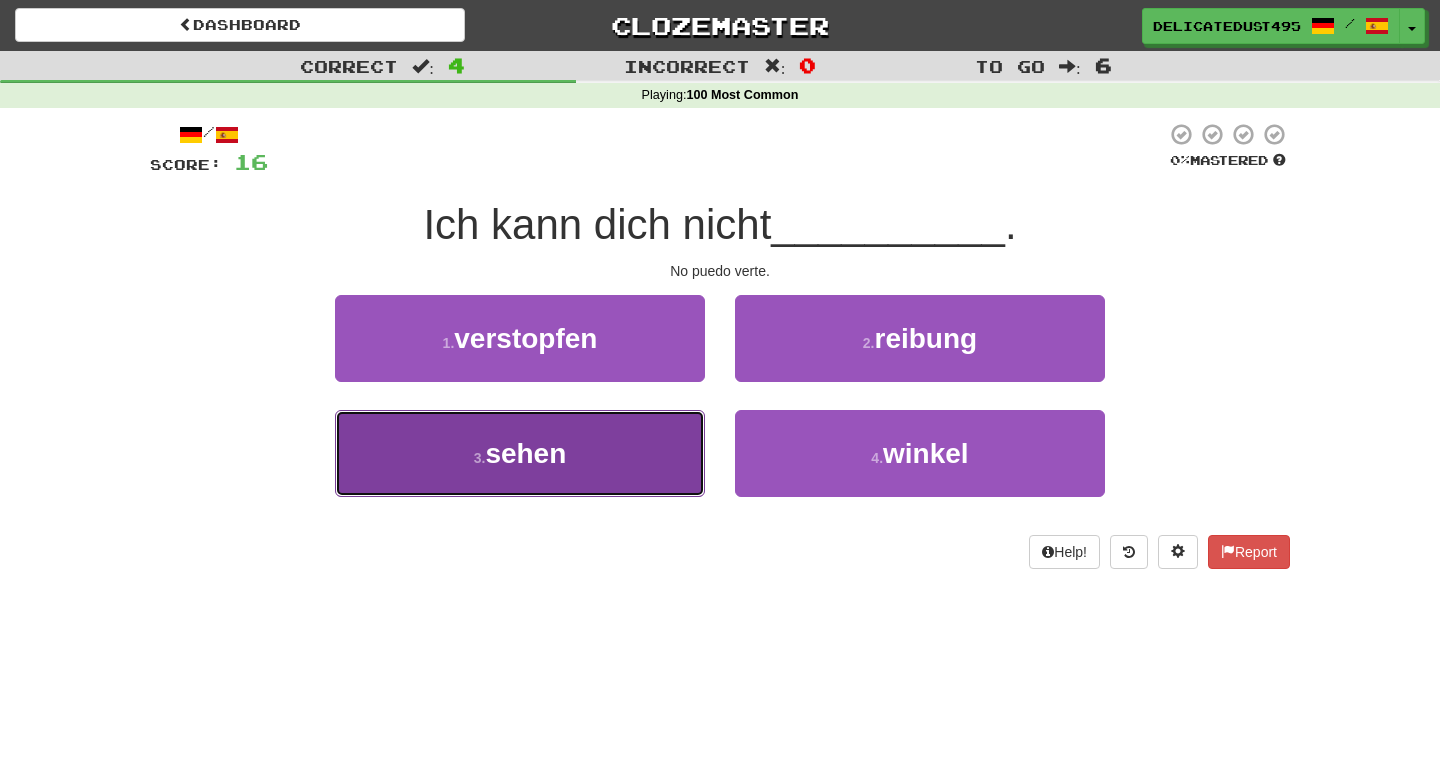 click on "3 .  sehen" at bounding box center (520, 453) 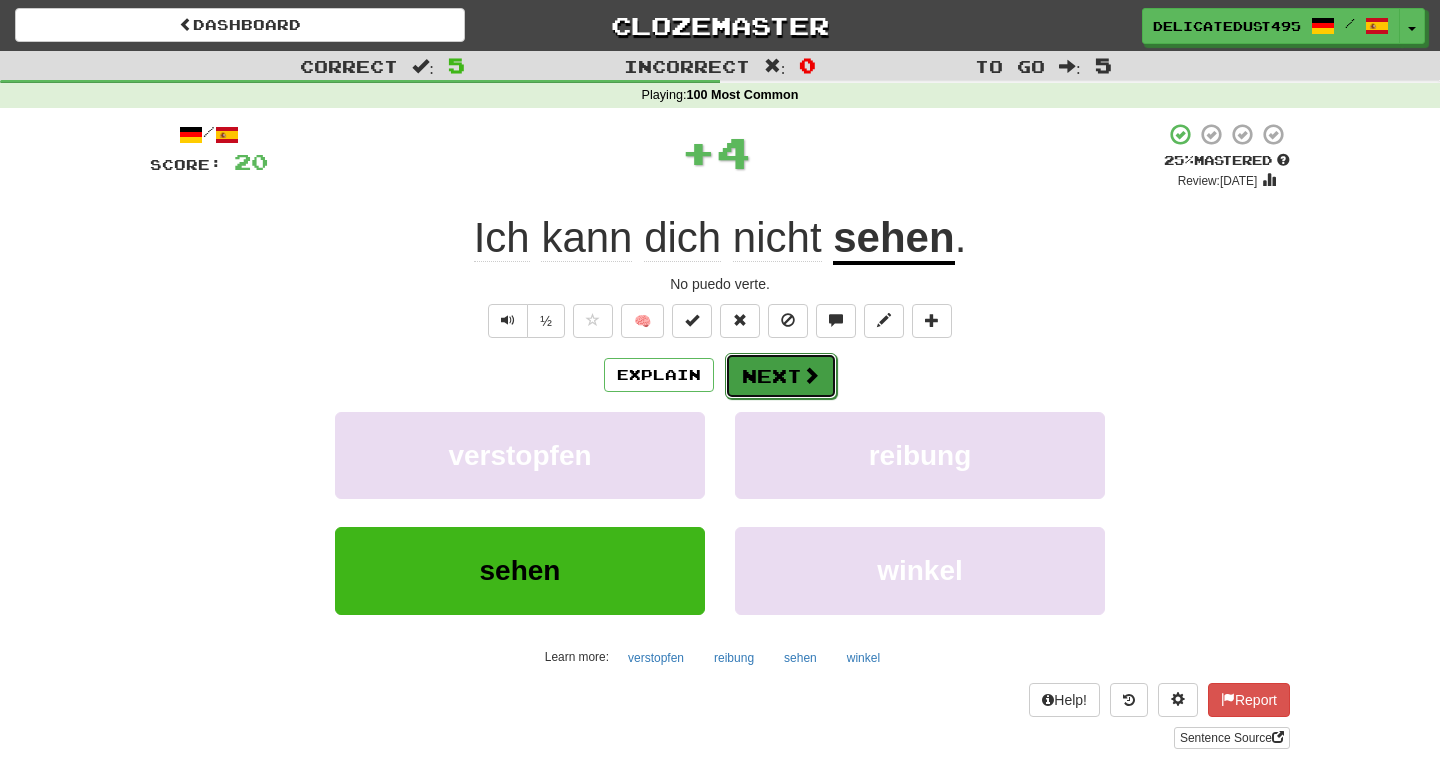 click on "Next" at bounding box center [781, 376] 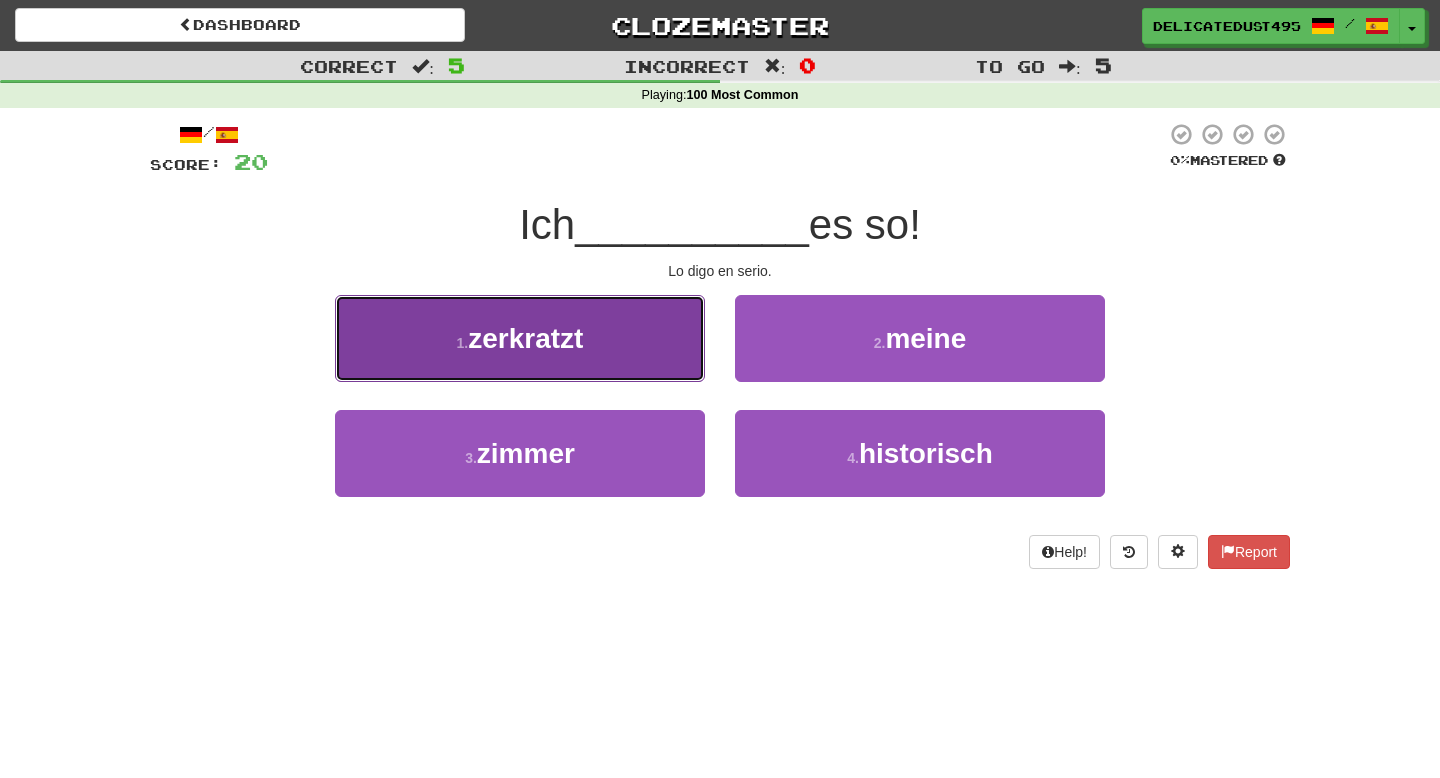 click on "1 .  zerkratzt" at bounding box center (520, 338) 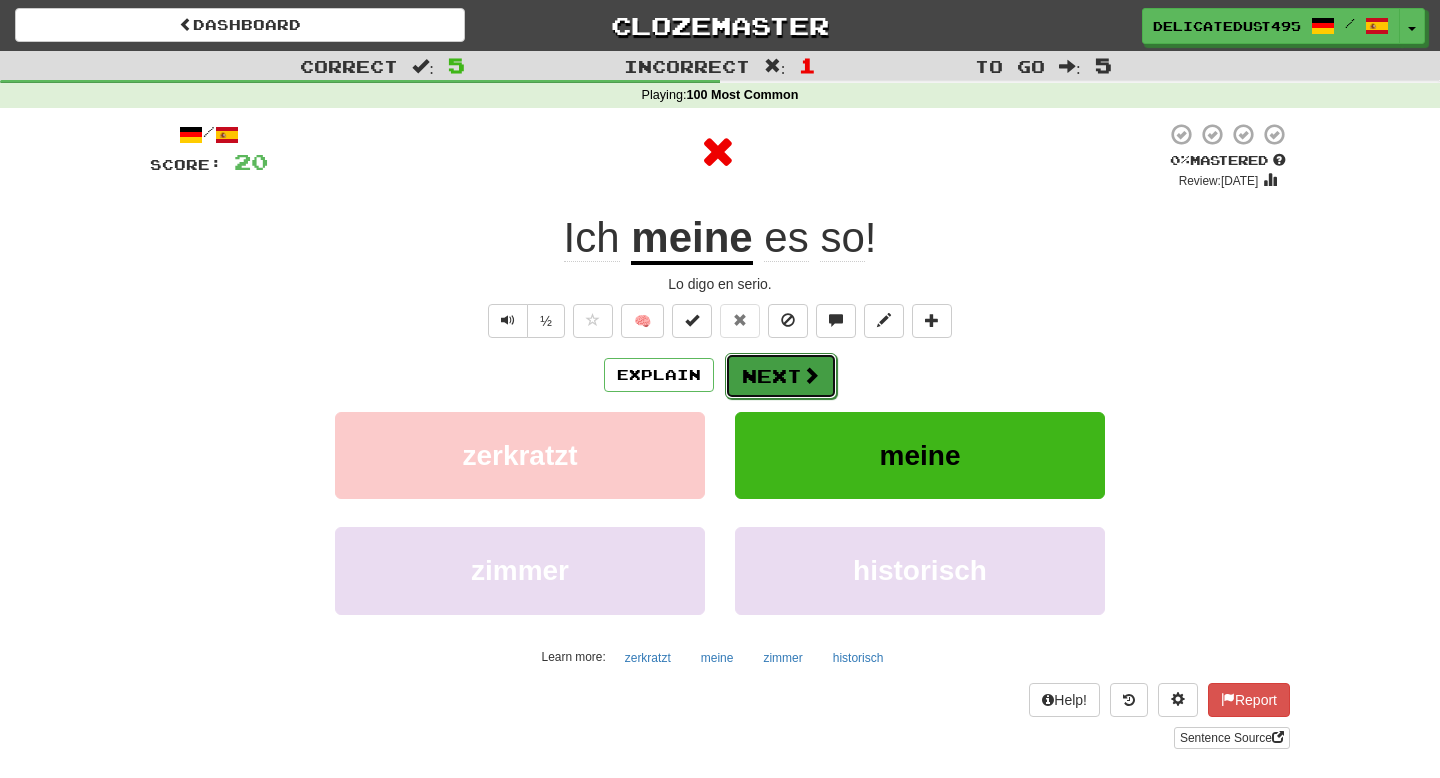 click on "Next" at bounding box center (781, 376) 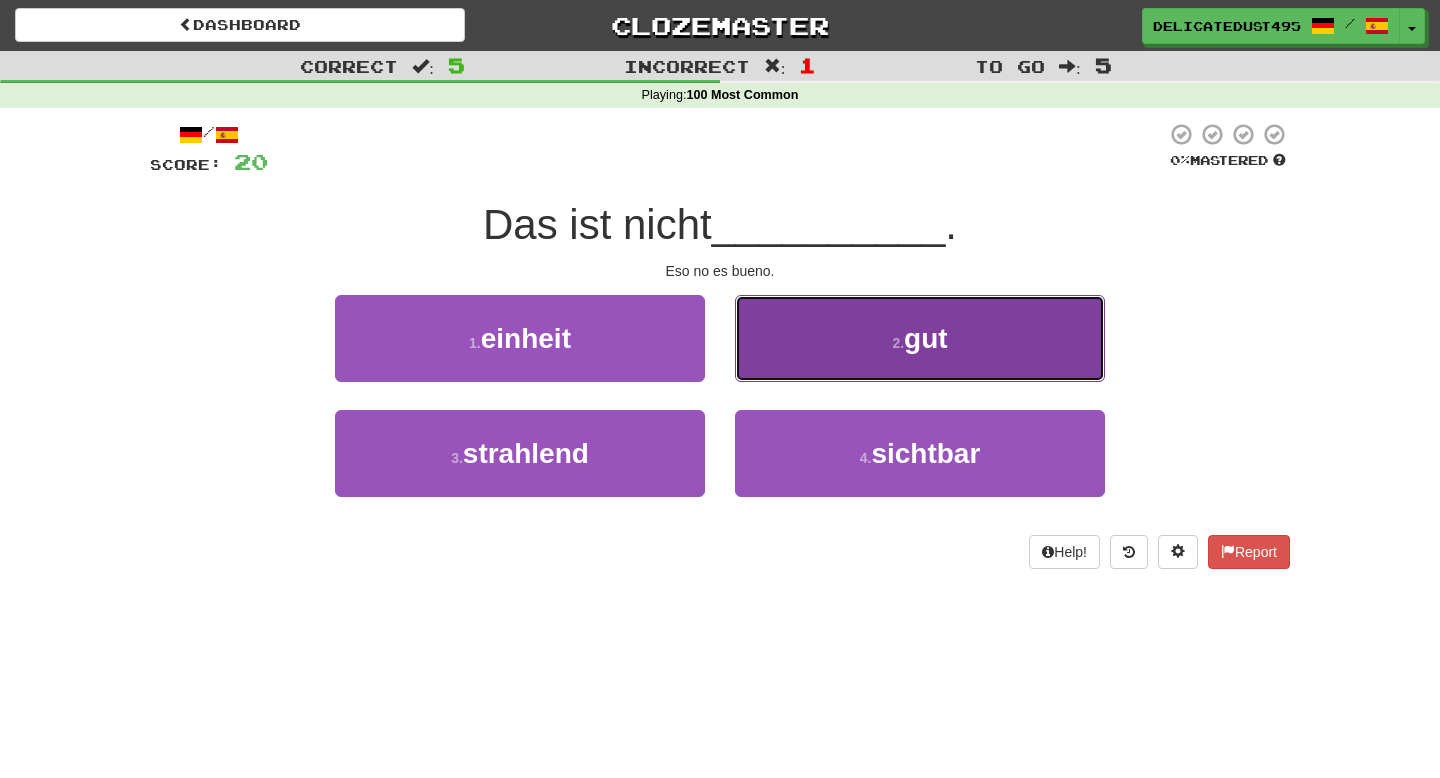 click on "2 .  gut" at bounding box center (920, 338) 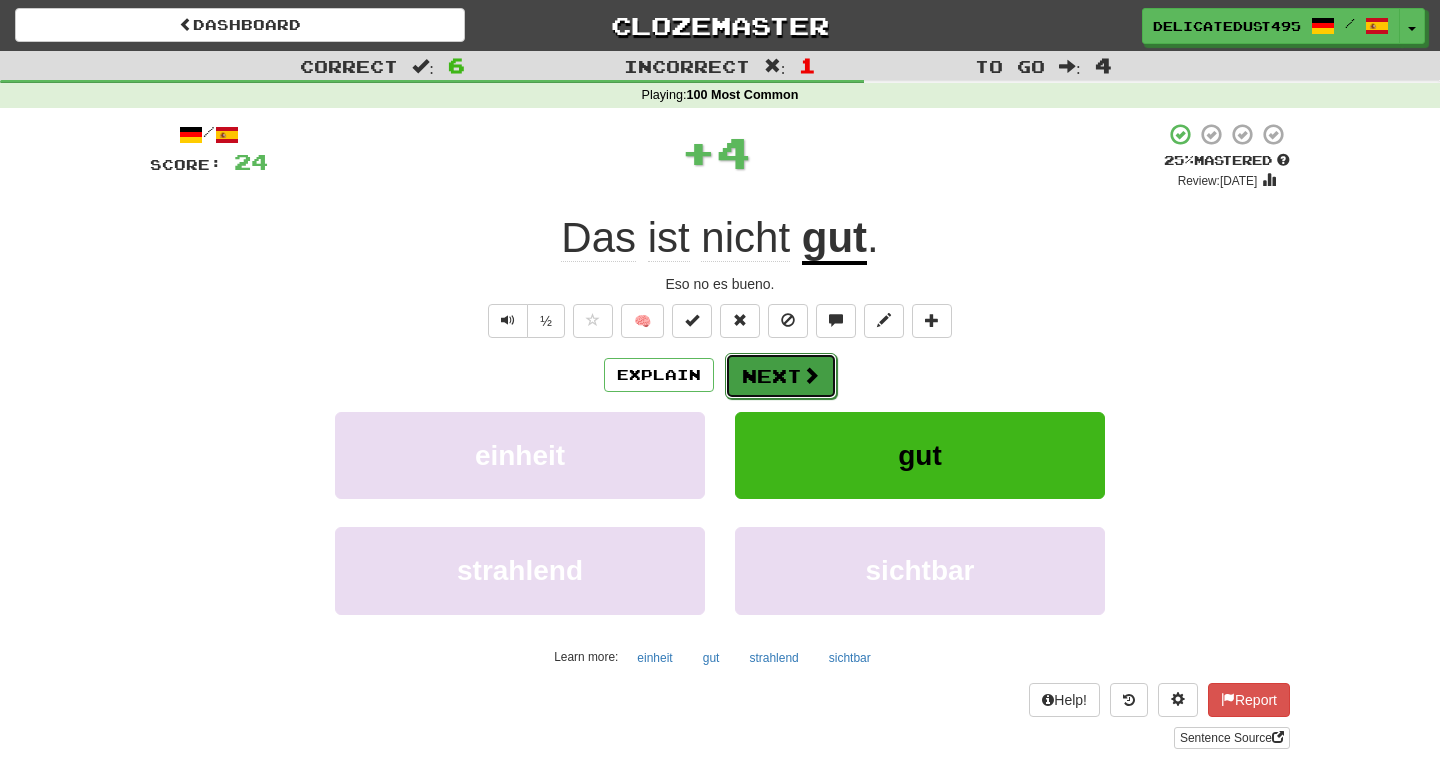 click on "Next" at bounding box center [781, 376] 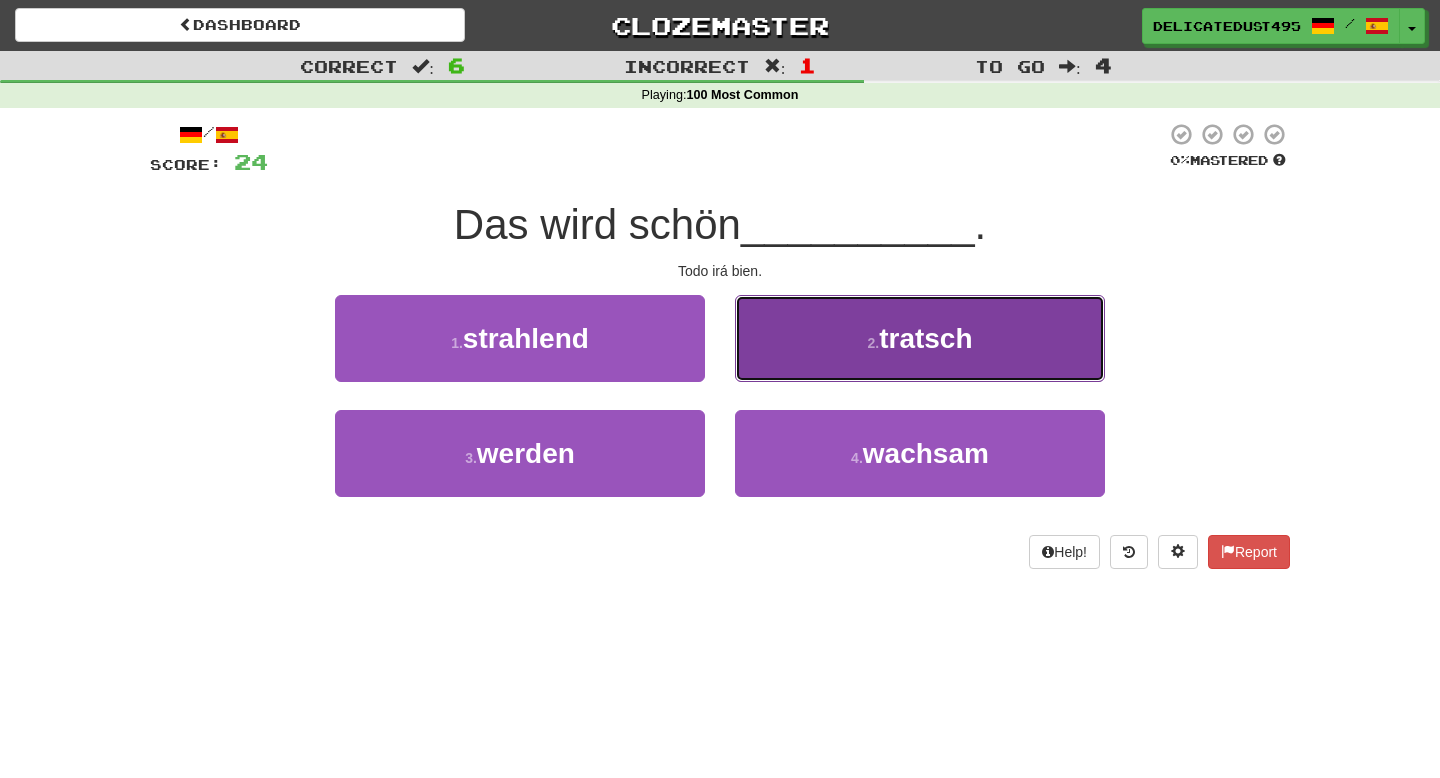 click on "tratsch" at bounding box center (925, 338) 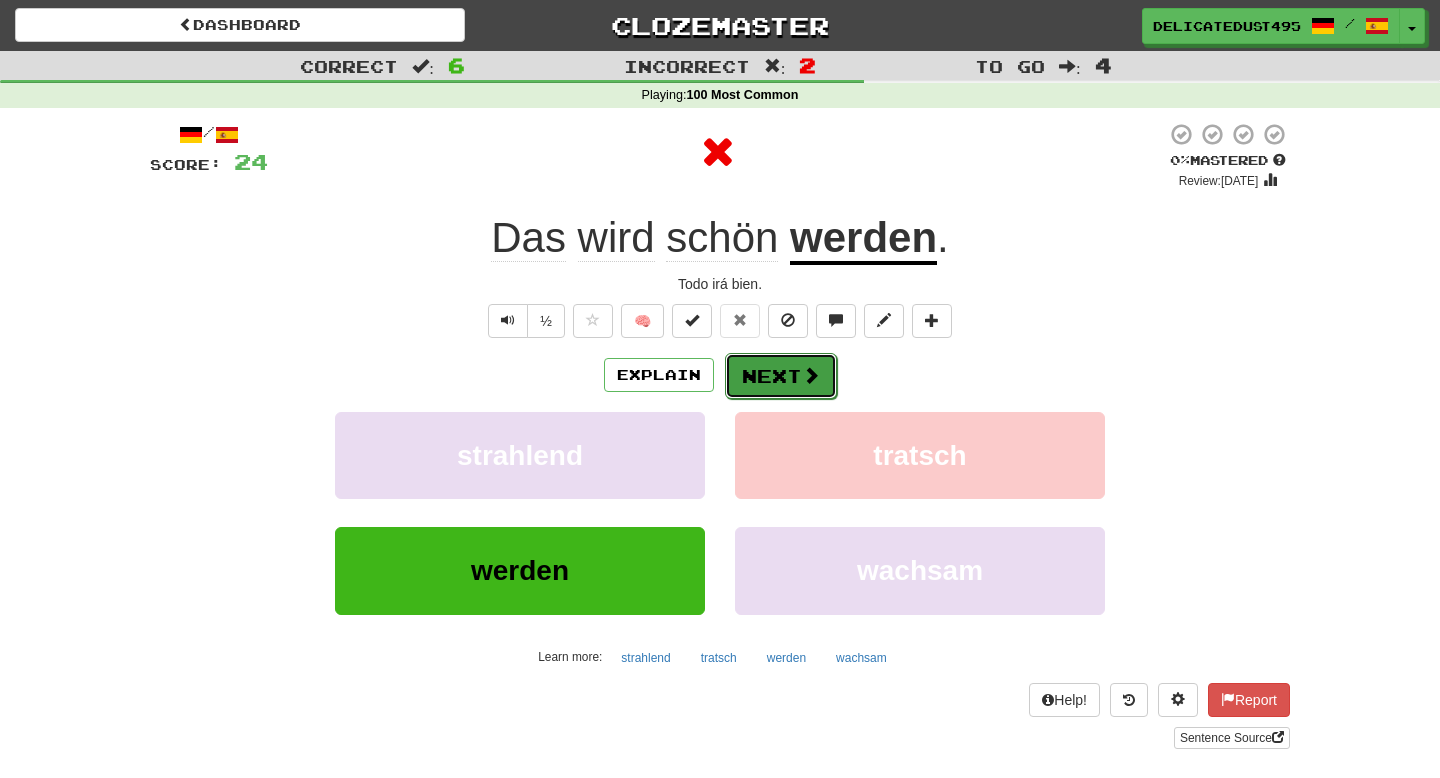 click at bounding box center (811, 375) 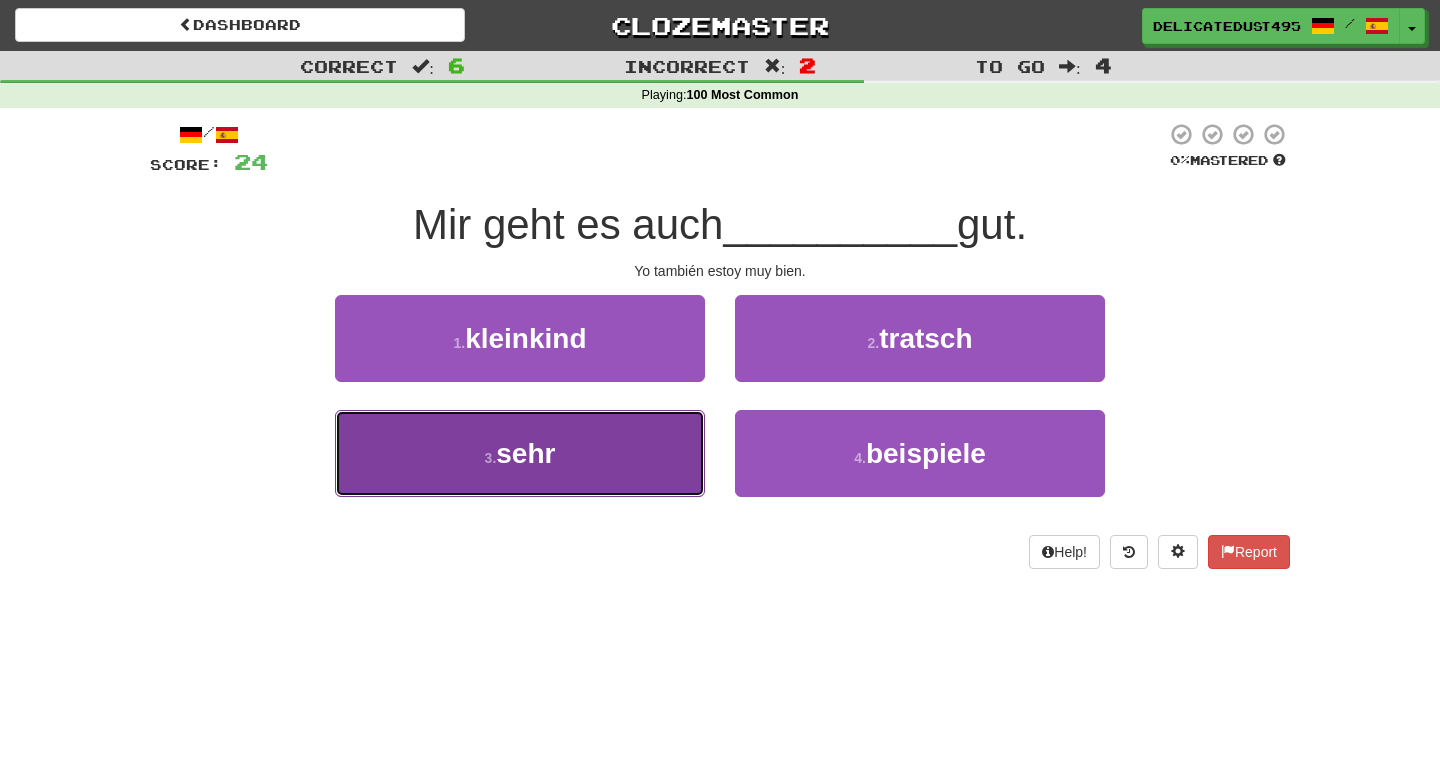 click on "3 .  sehr" at bounding box center [520, 453] 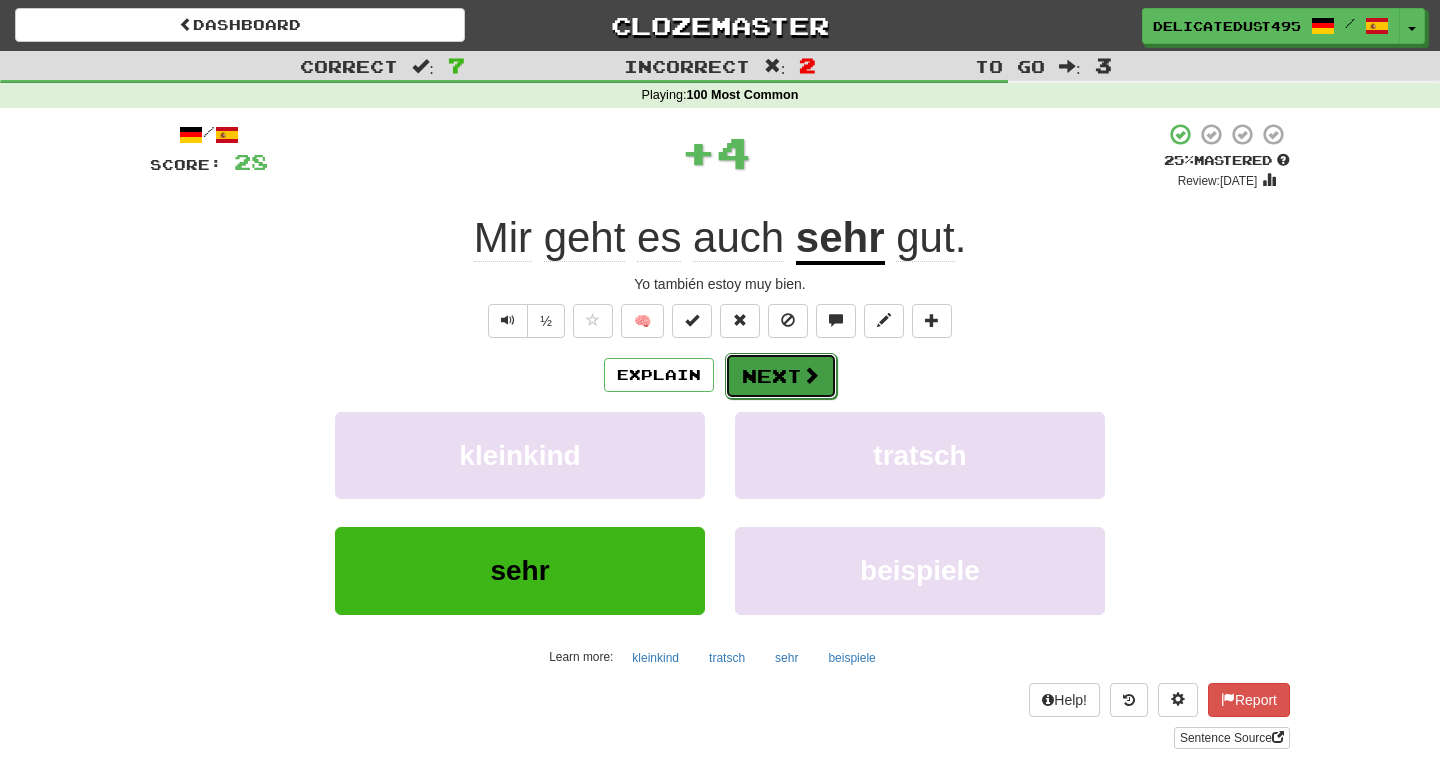 click at bounding box center [811, 375] 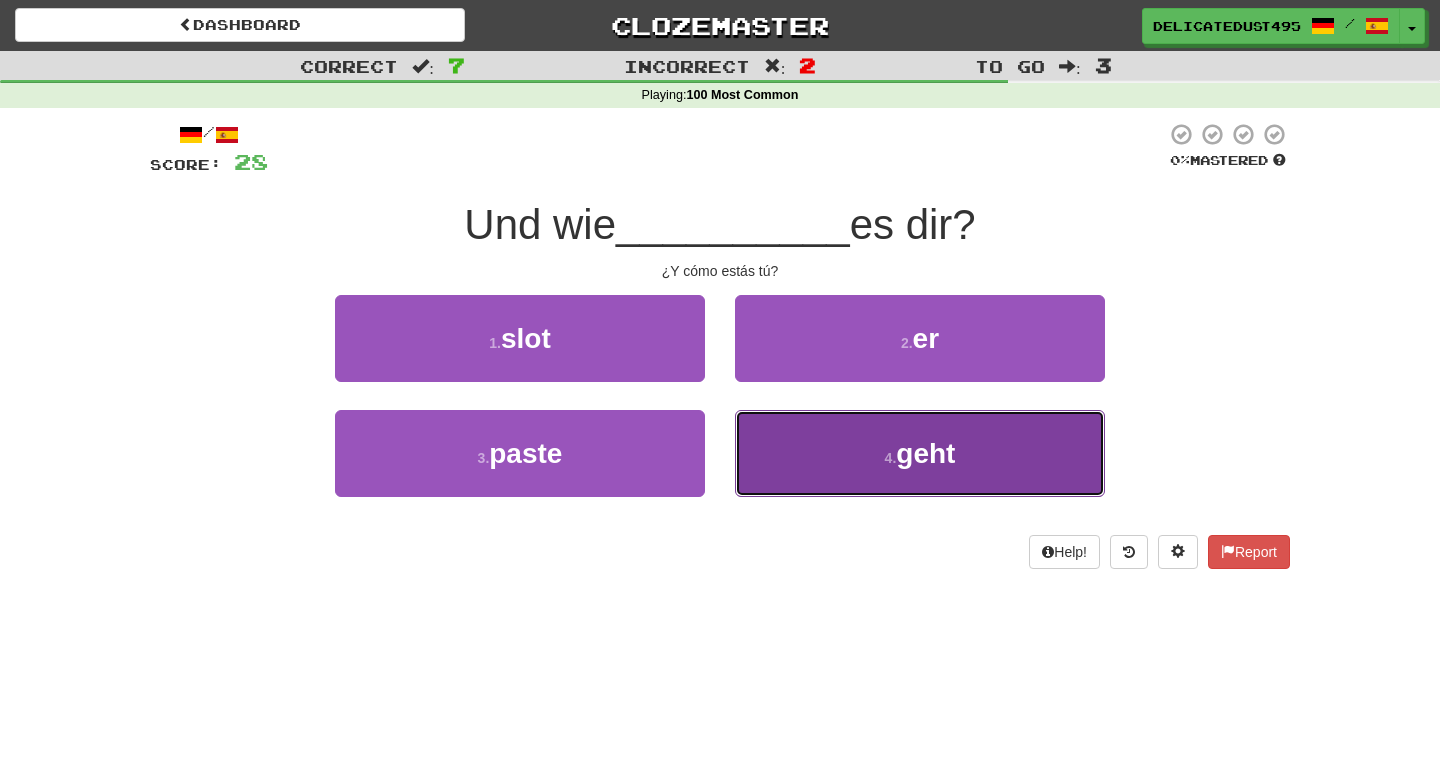 click on "geht" at bounding box center [925, 453] 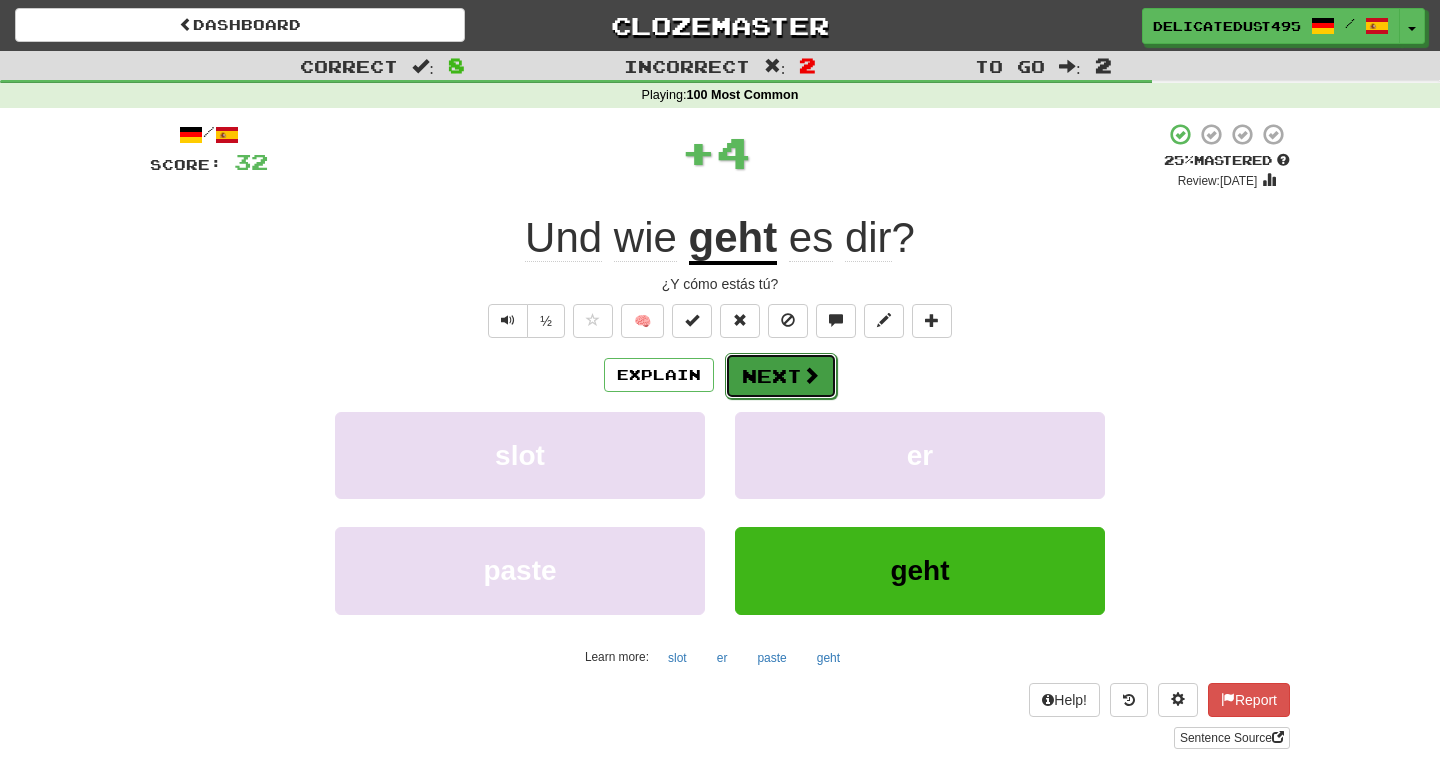 click at bounding box center (811, 375) 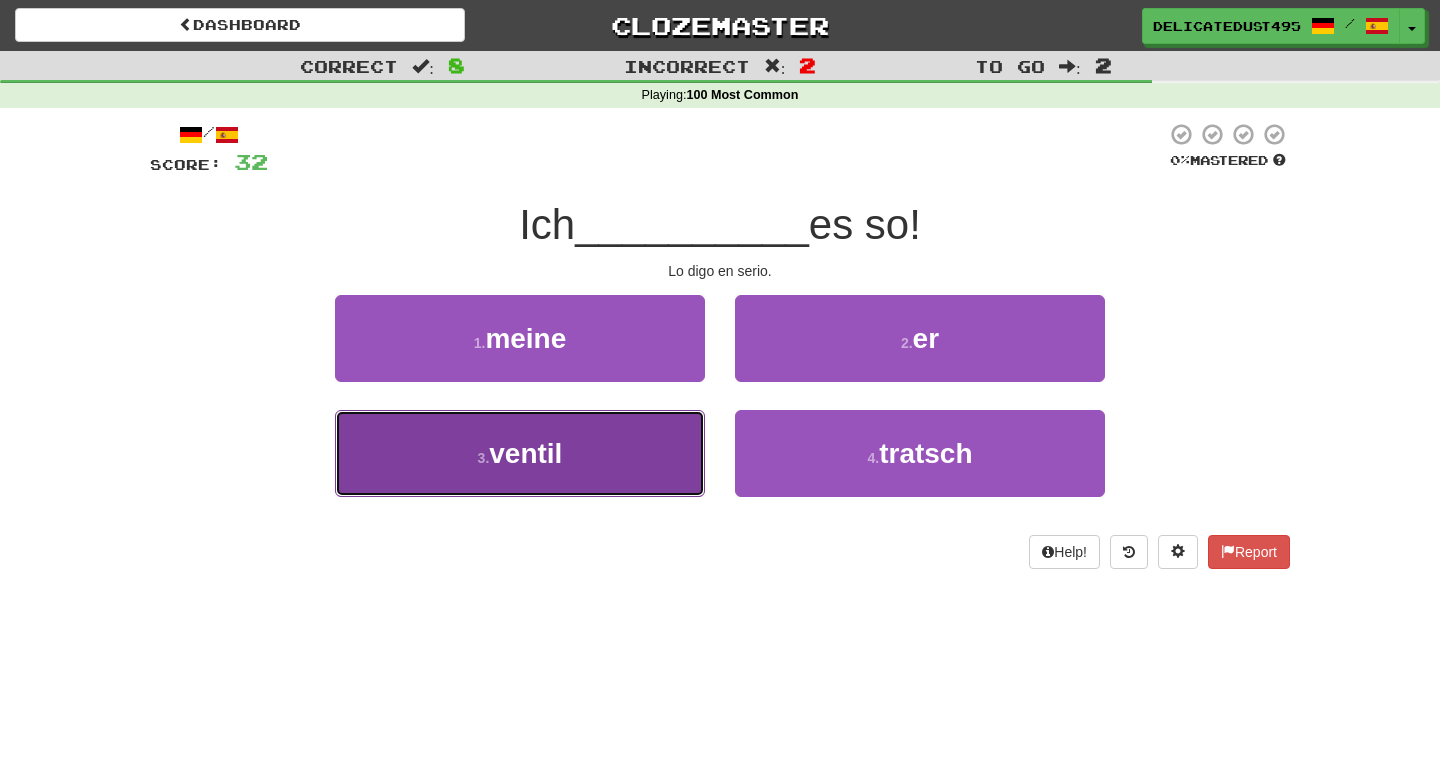 click on "3 .  ventil" at bounding box center (520, 453) 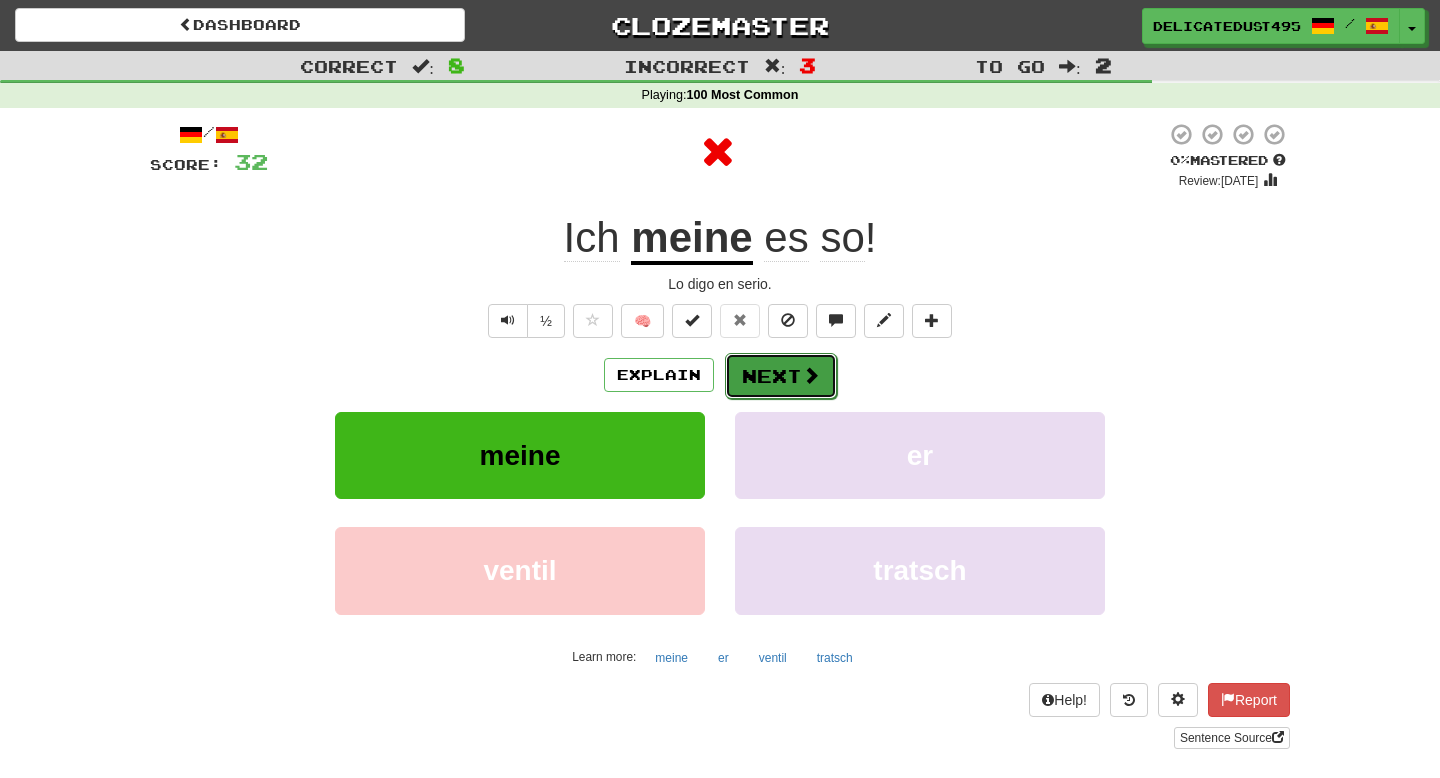 click on "Next" at bounding box center (781, 376) 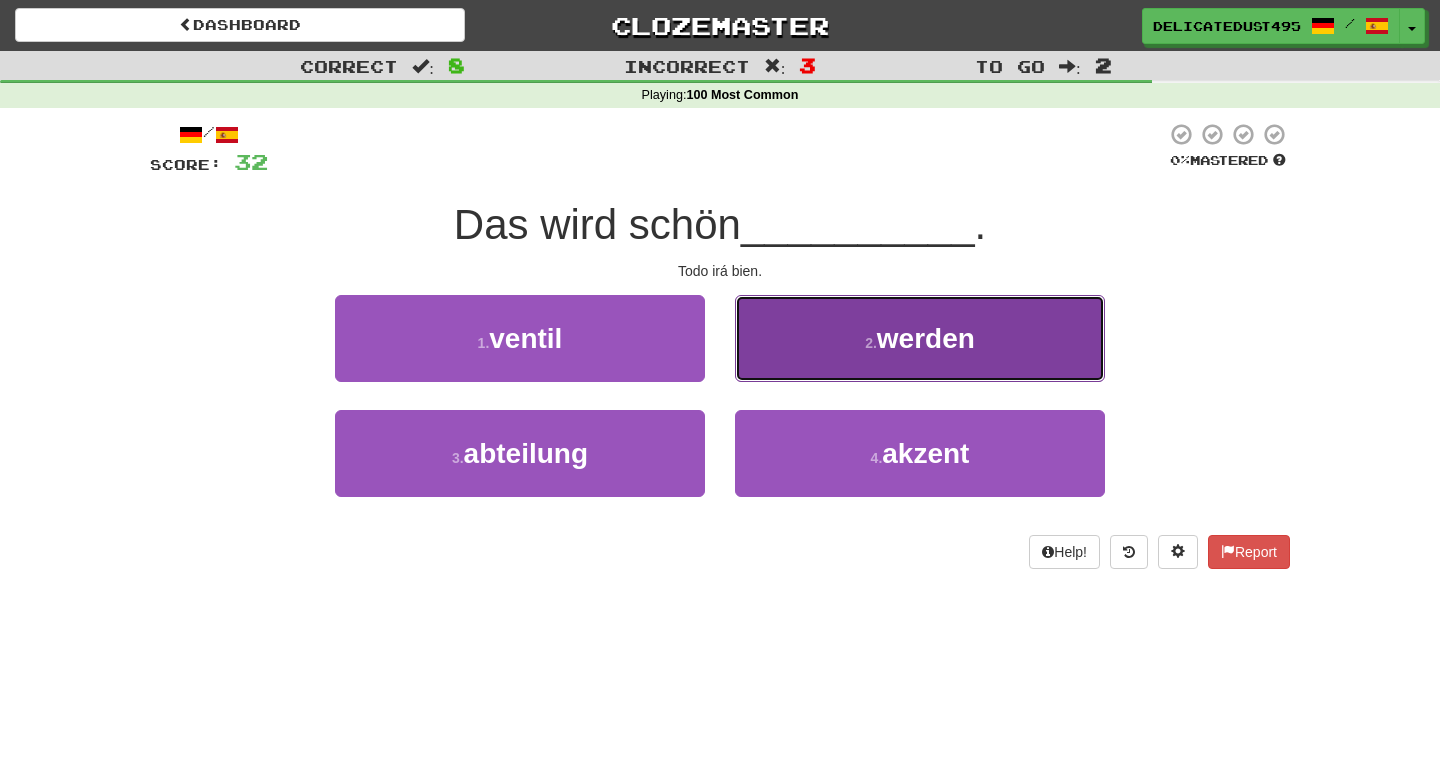 click on "2 .  werden" at bounding box center [920, 338] 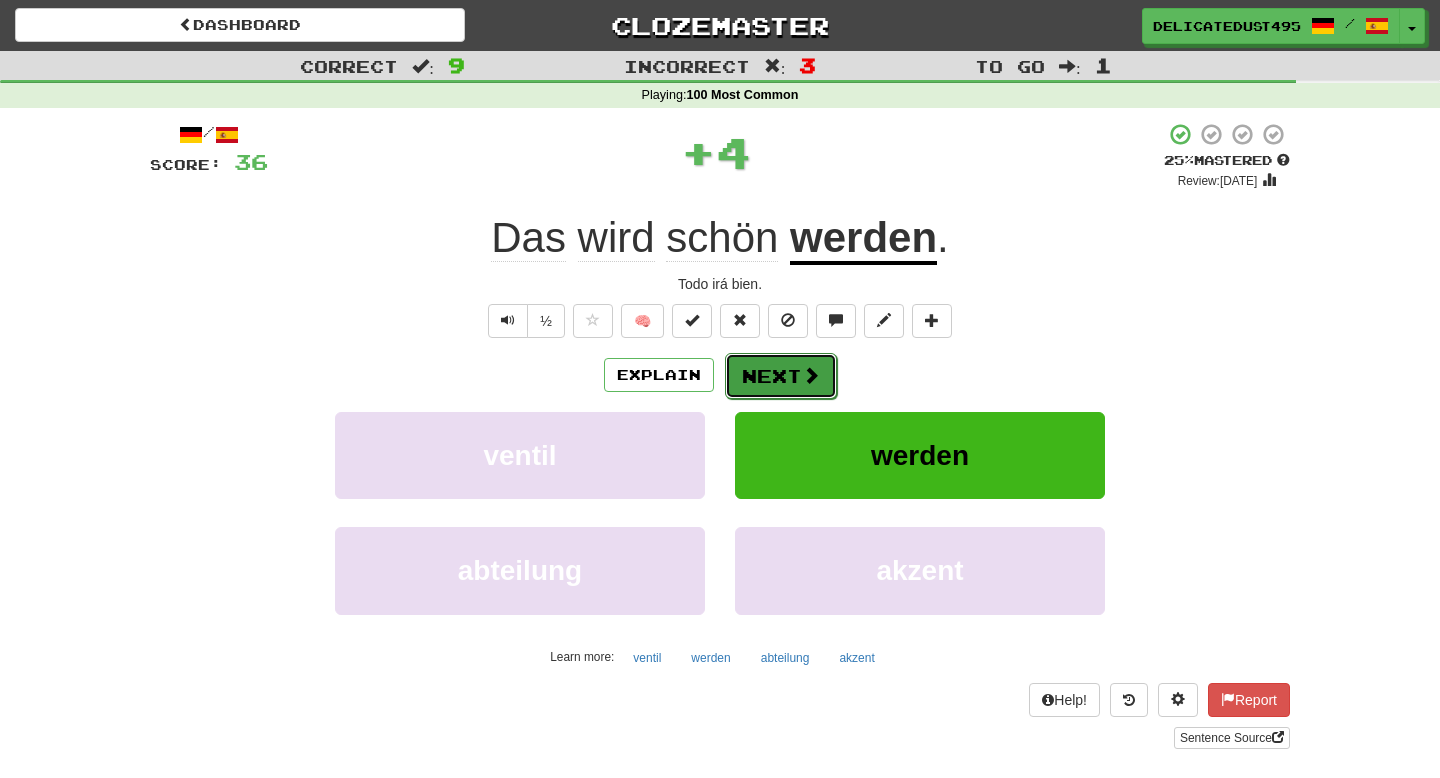 click on "Next" at bounding box center (781, 376) 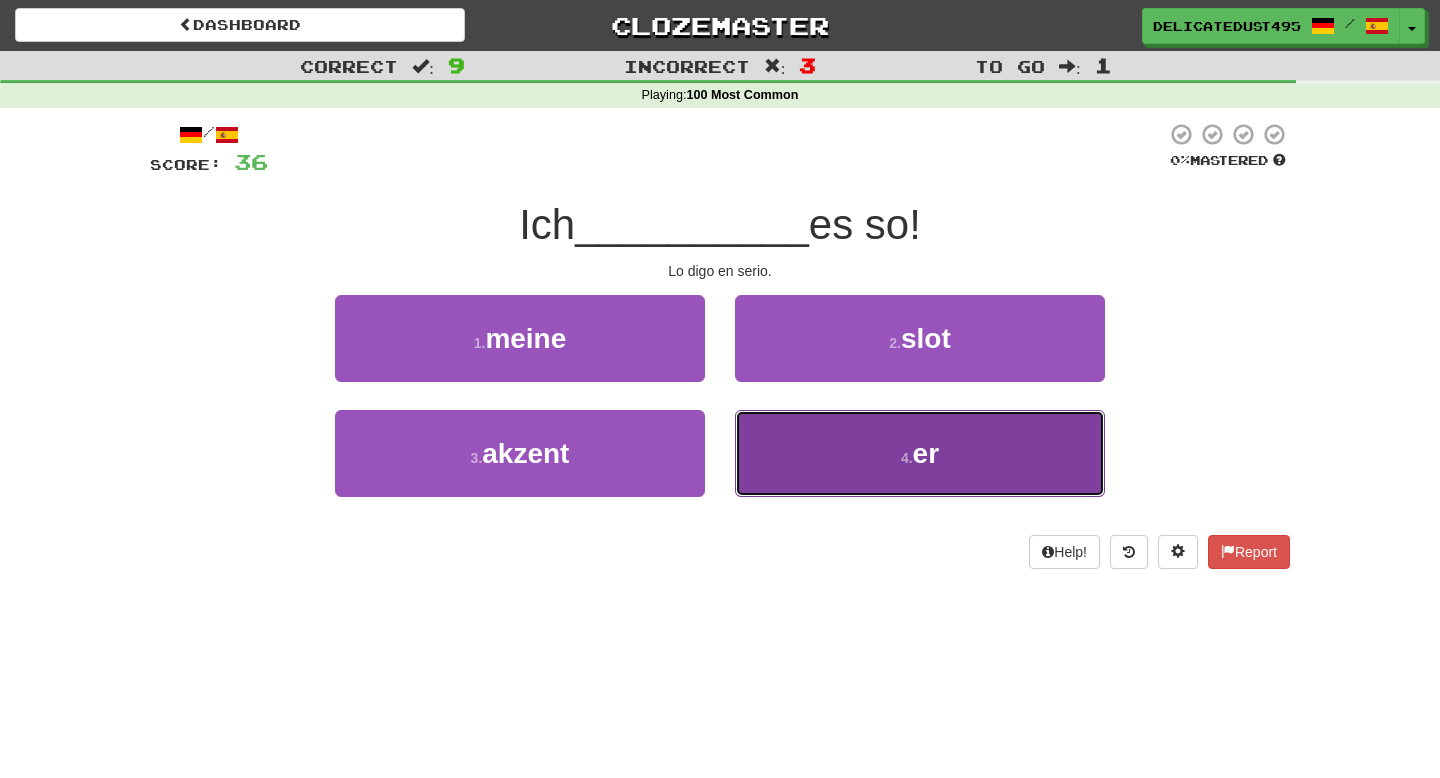 click on "4 .  er" at bounding box center [920, 453] 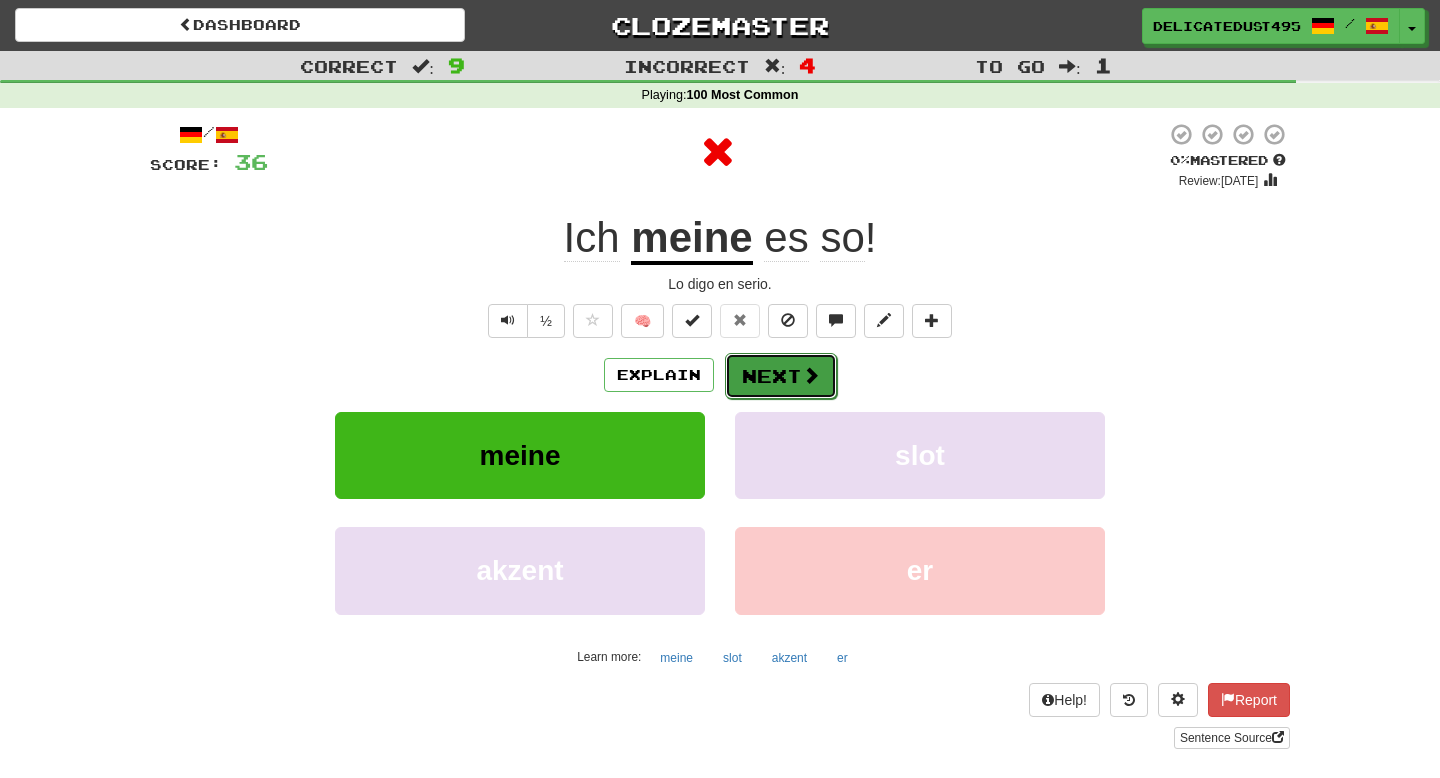 click on "Next" at bounding box center [781, 376] 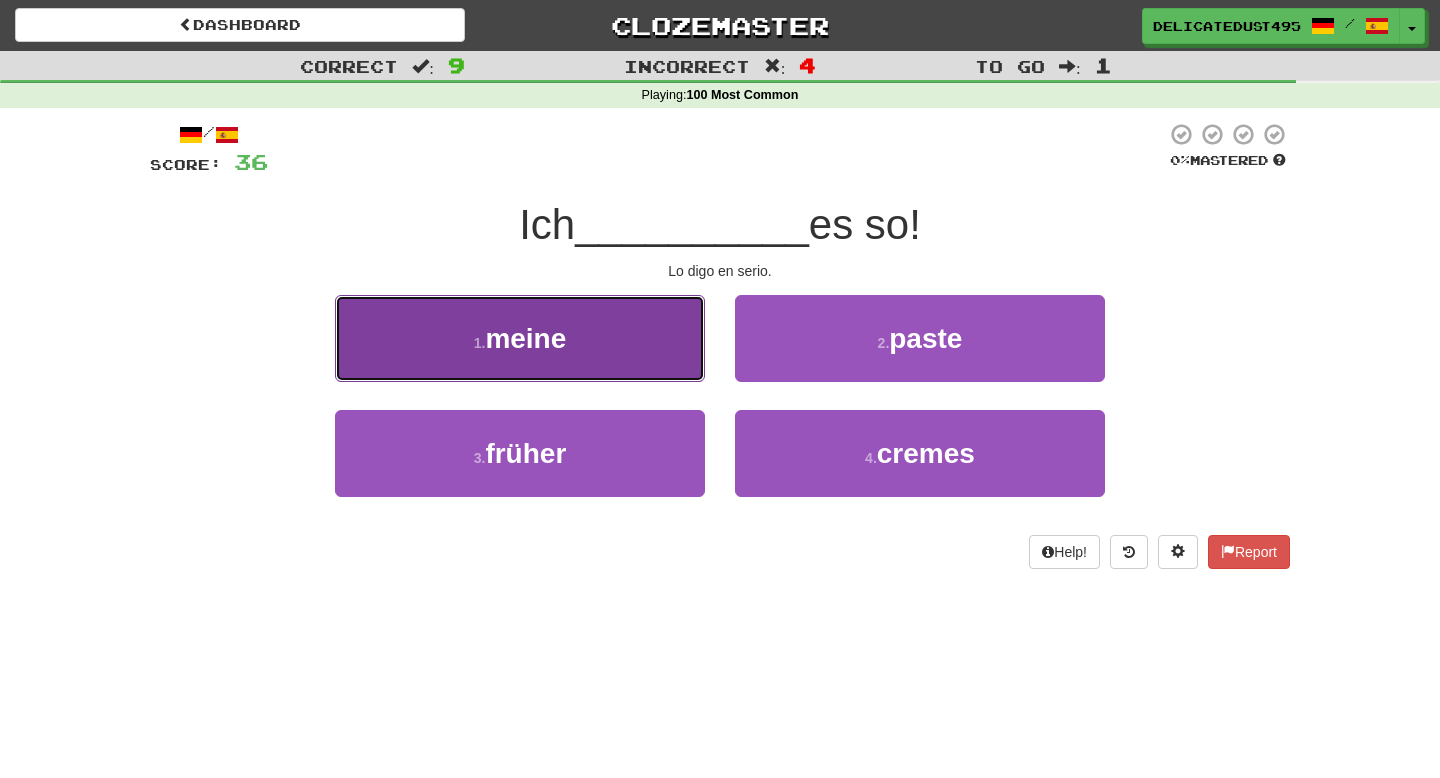 click on "1 .  meine" at bounding box center (520, 338) 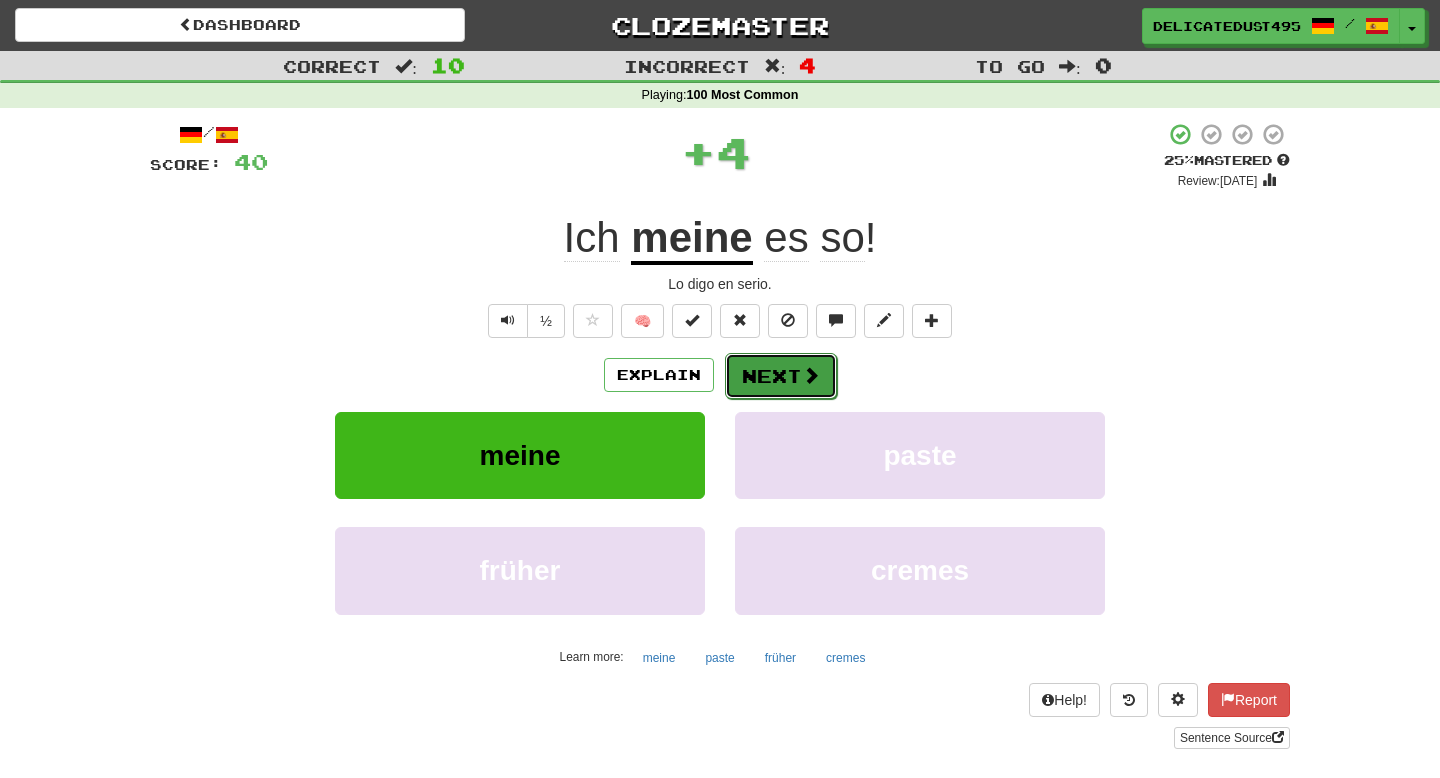 click on "Next" at bounding box center [781, 376] 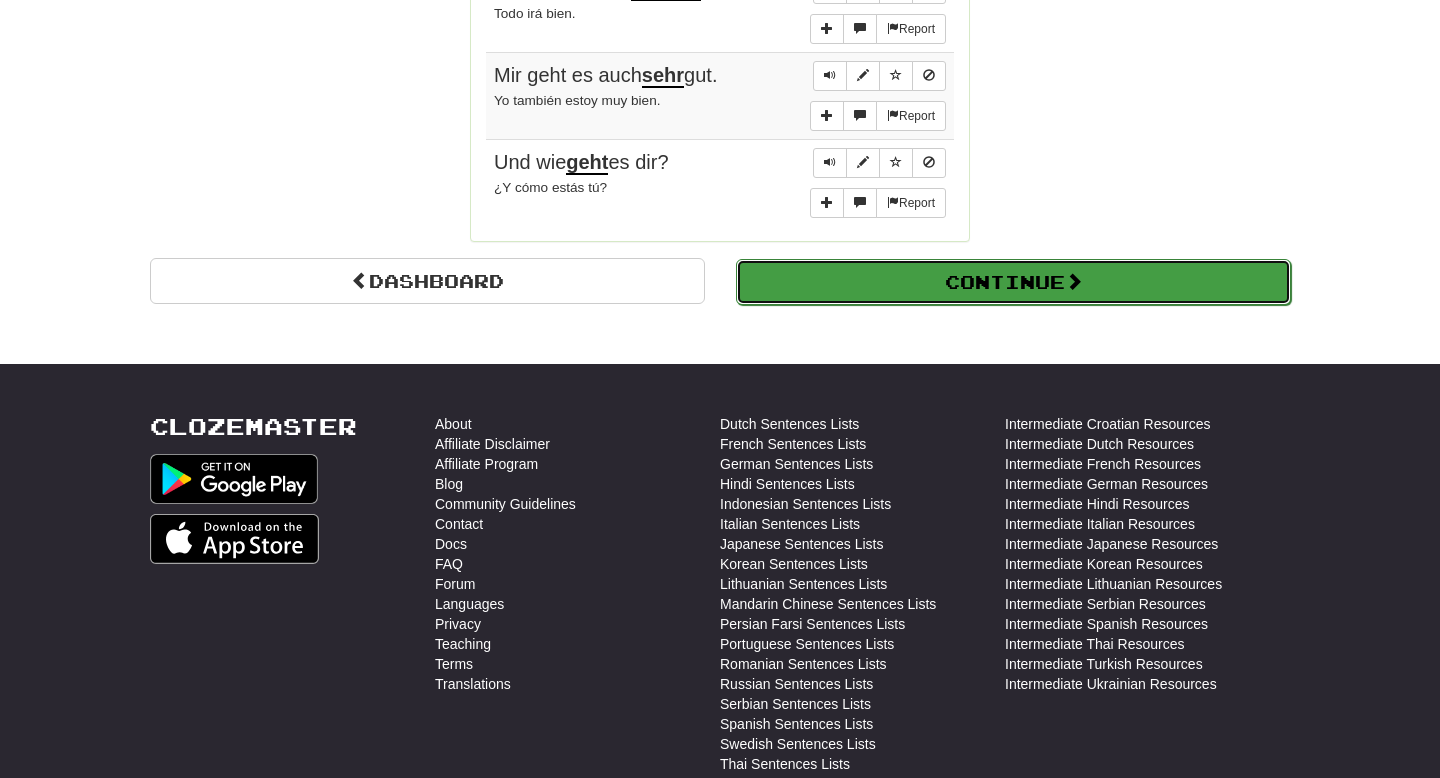 click on "Continue" at bounding box center (1013, 282) 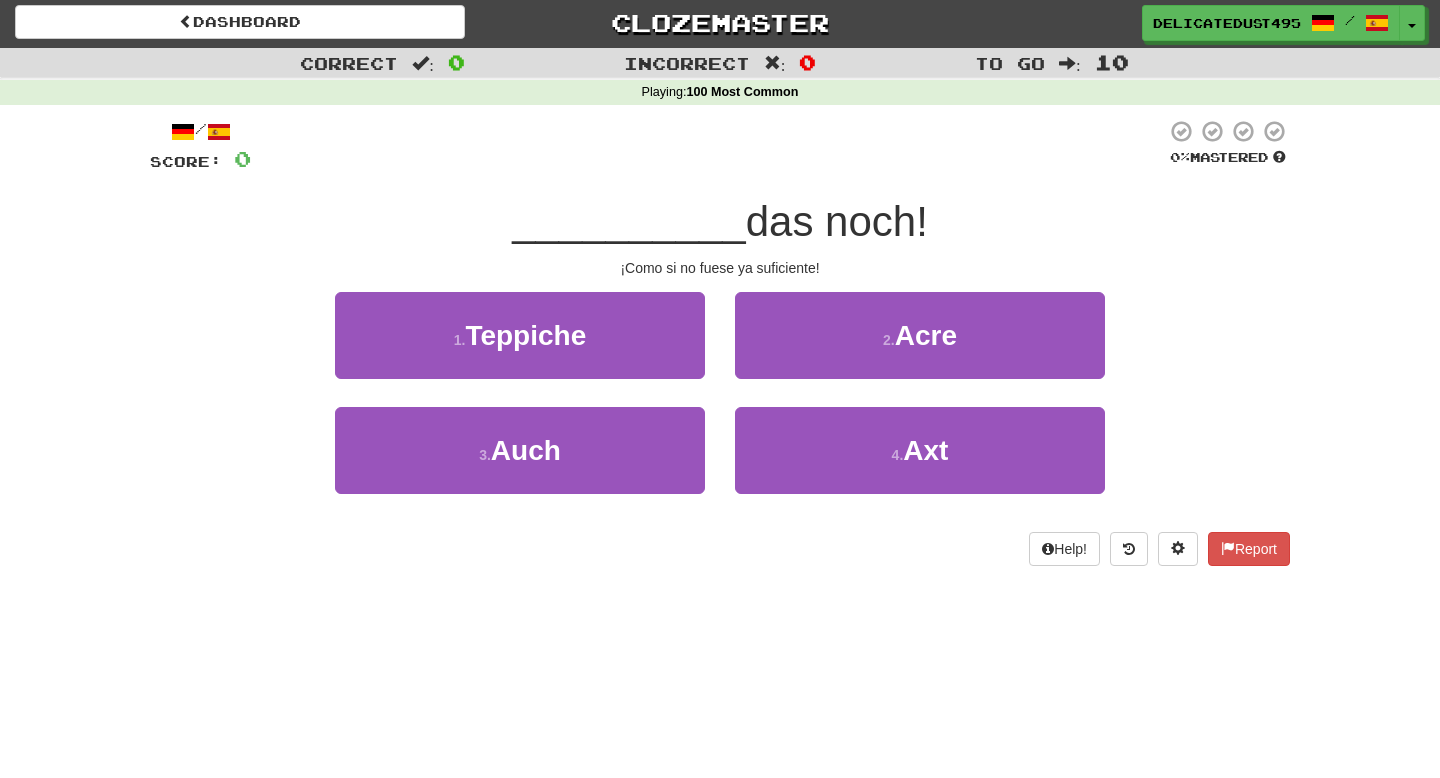 scroll, scrollTop: 0, scrollLeft: 0, axis: both 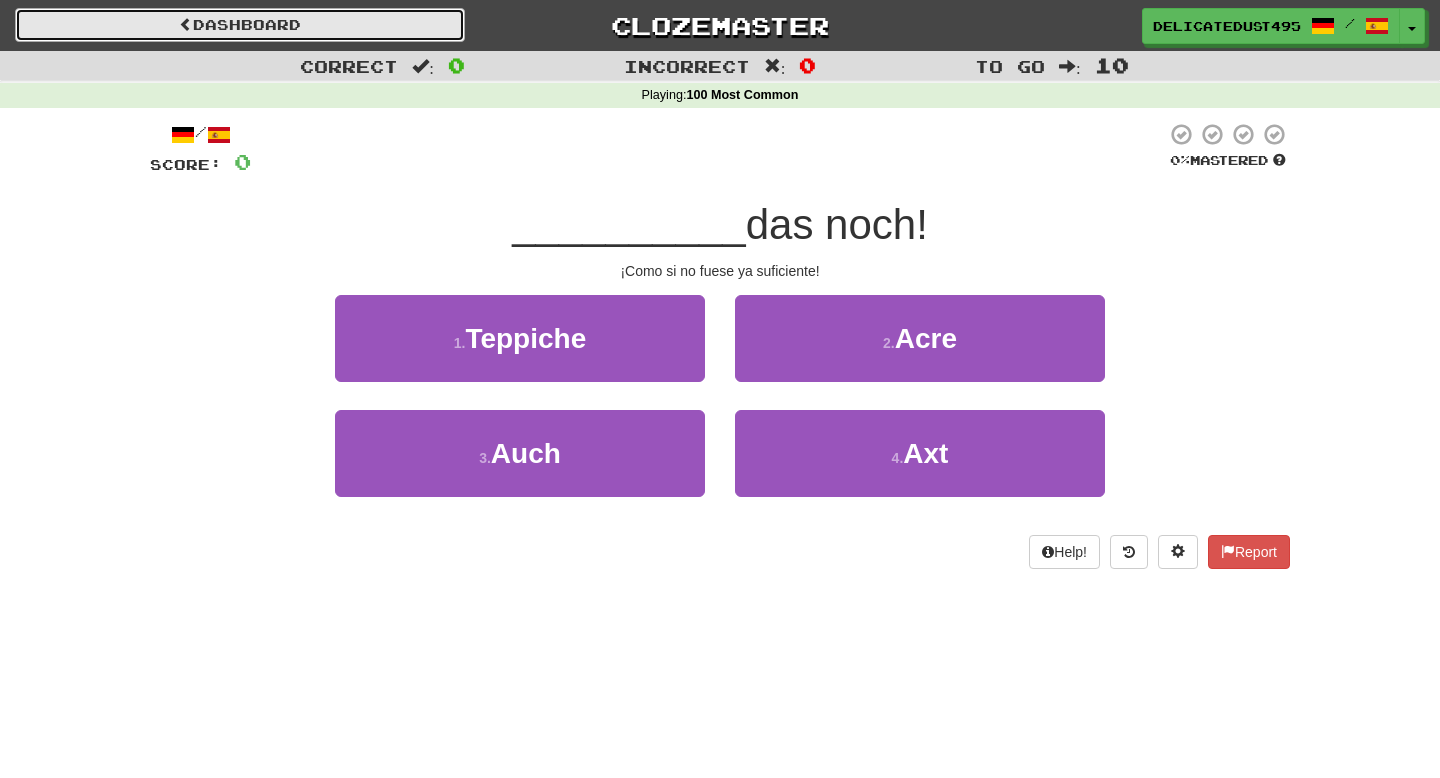 click on "Dashboard" at bounding box center [240, 25] 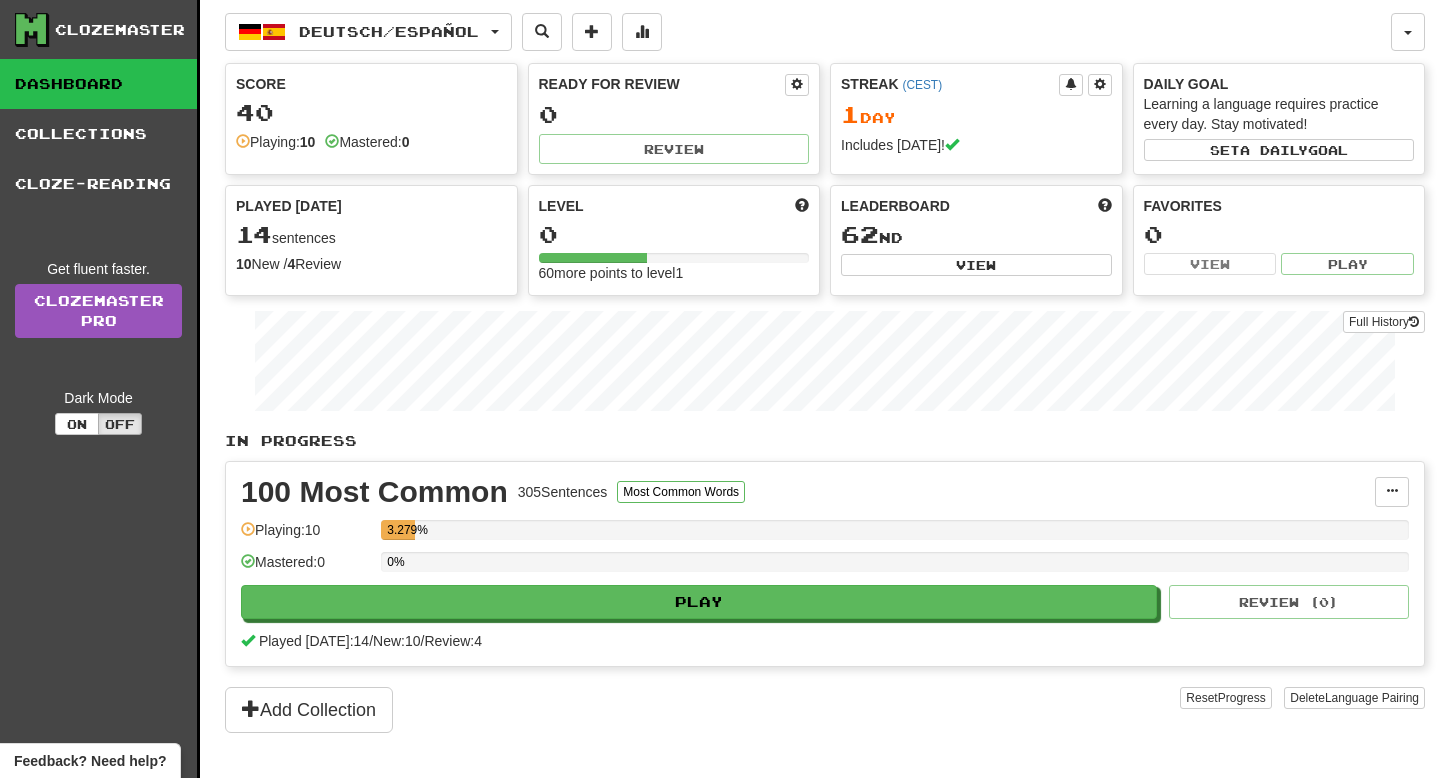 scroll, scrollTop: 0, scrollLeft: 0, axis: both 